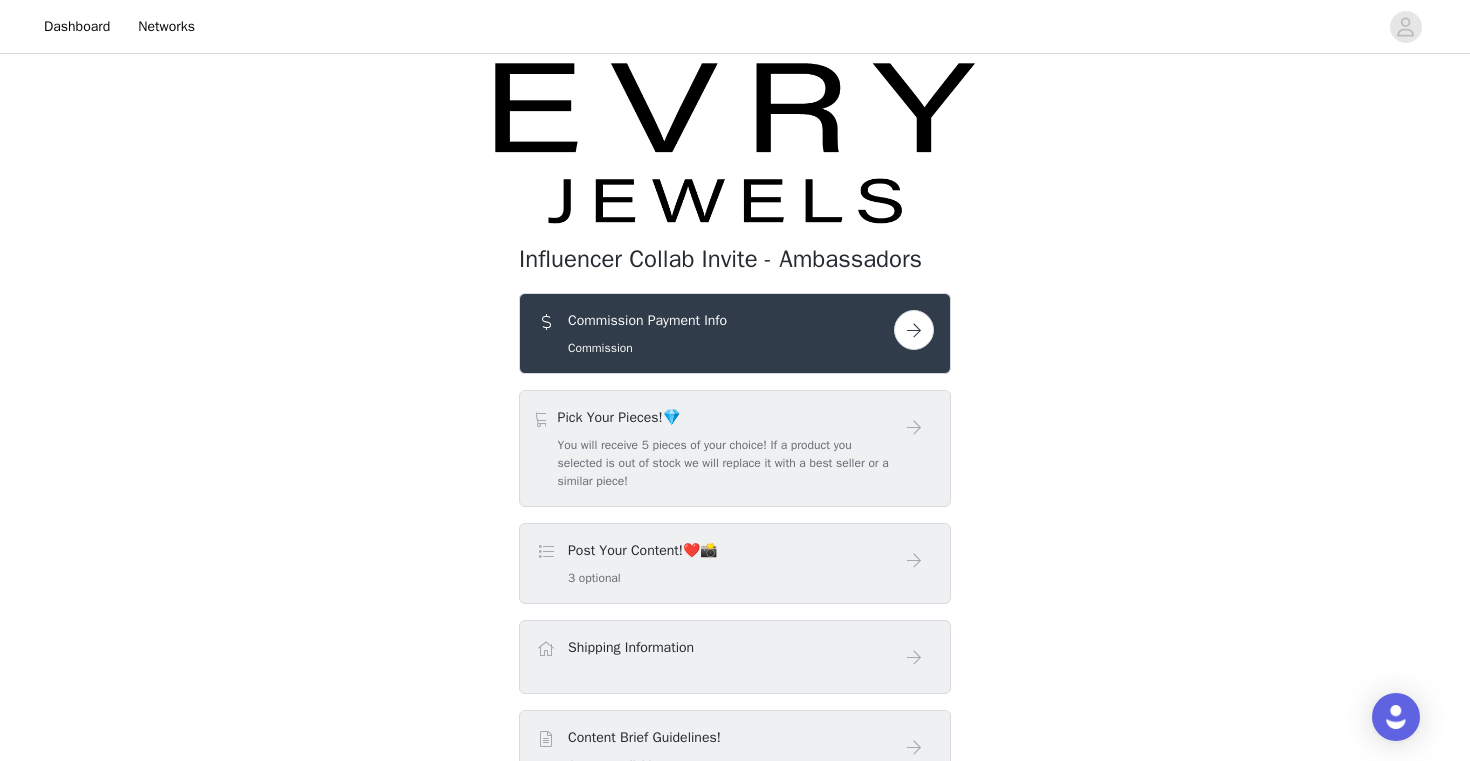 scroll, scrollTop: 0, scrollLeft: 0, axis: both 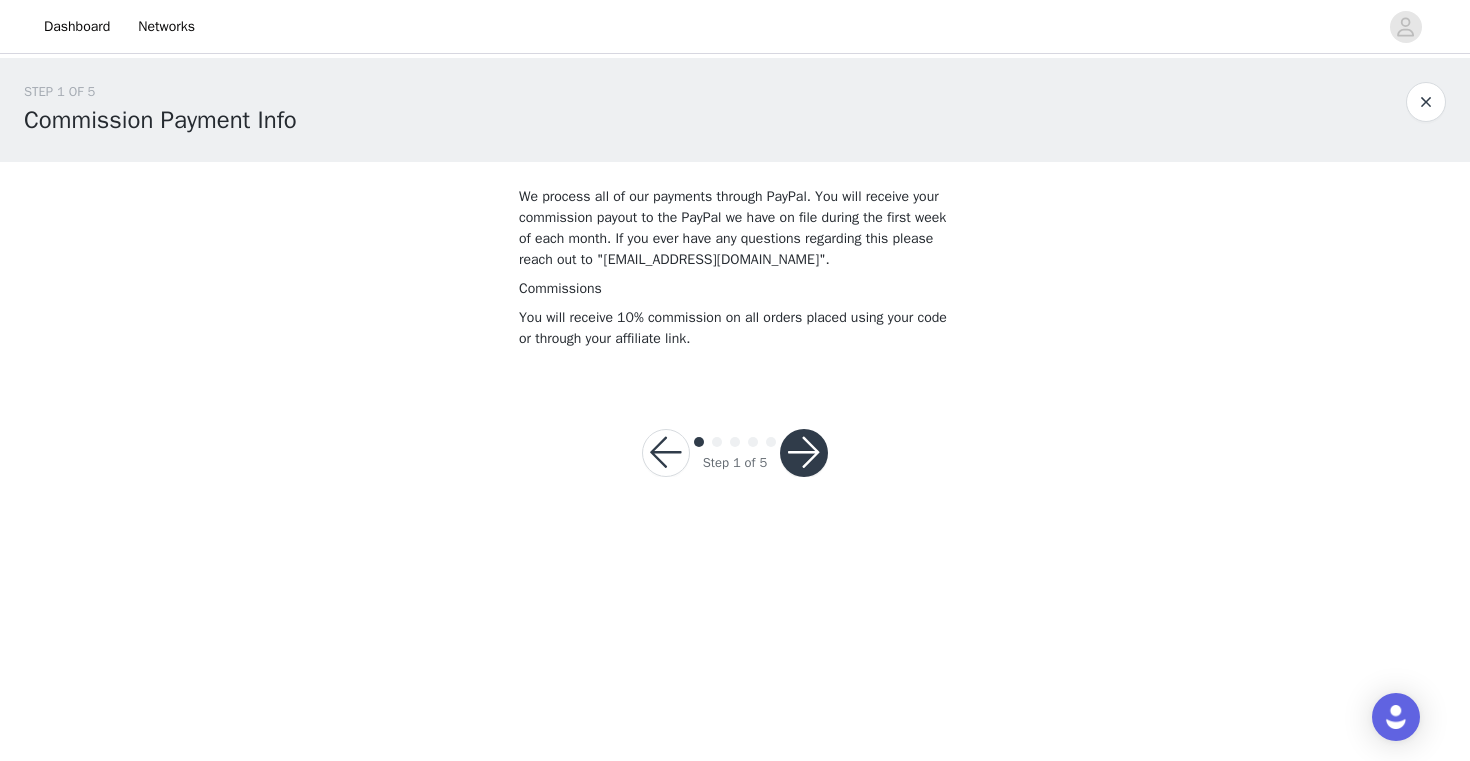 click at bounding box center [804, 453] 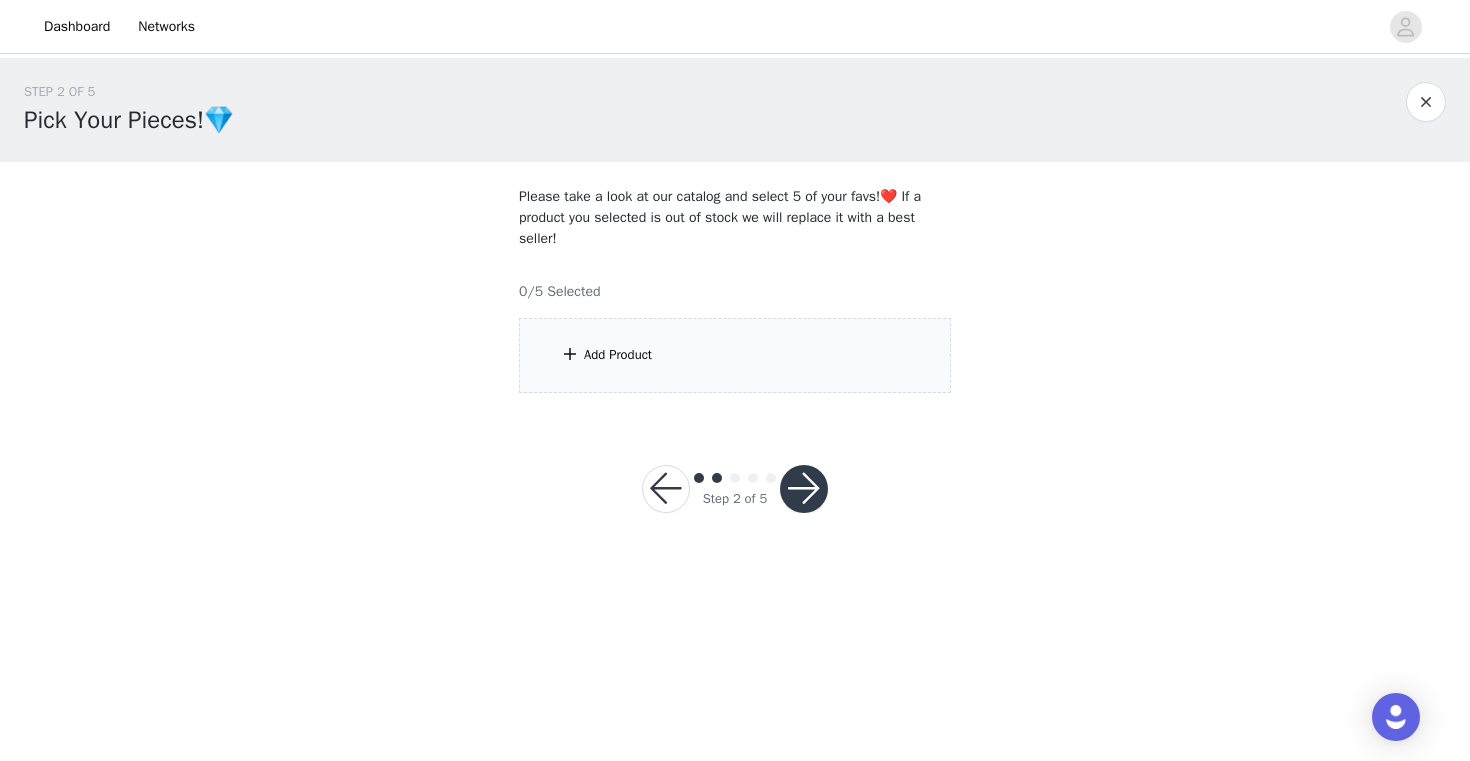 click on "Add Product" at bounding box center (735, 355) 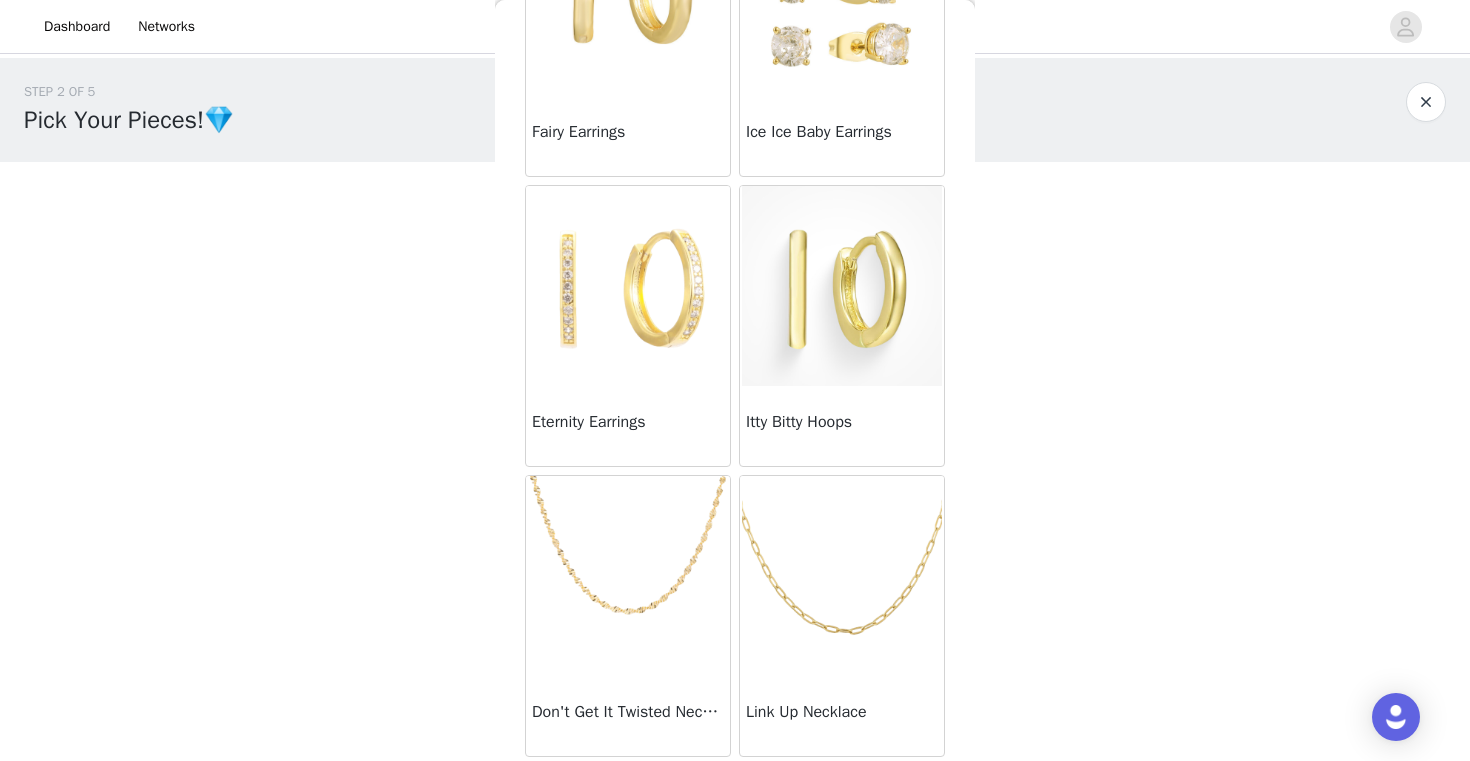 scroll, scrollTop: 0, scrollLeft: 0, axis: both 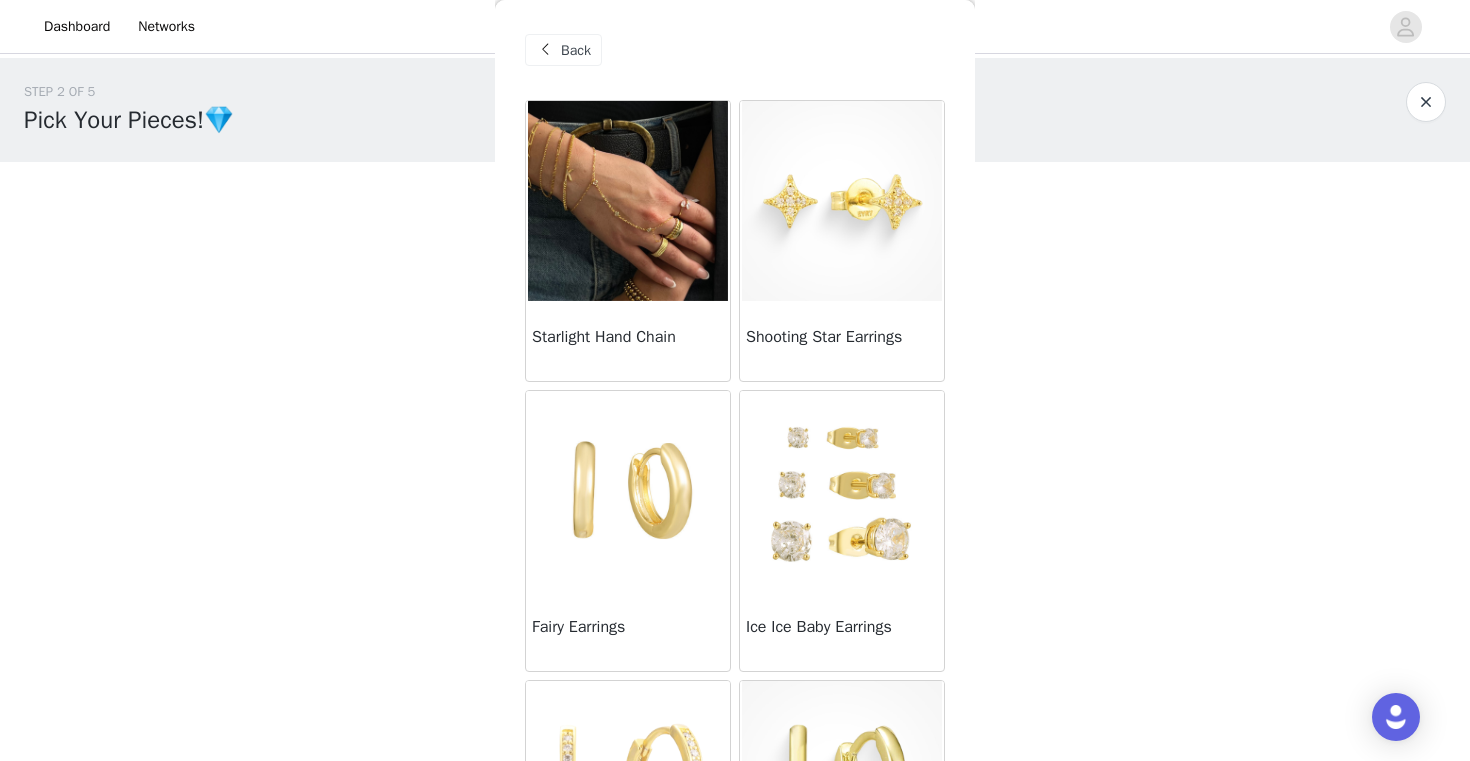 click on "STEP 2 OF 5
Pick Your Pieces!💎
Please take a look at our catalog and select 5 of your favs!❤️  If a product you selected is out of stock we will replace it with a best seller!       0/5 Selected           Add Product       Back       Starlight Hand Chain       Shooting Star Earrings       Fairy Earrings       Ice Ice Baby Earrings       Eternity Earrings       Itty Bitty Hoops       Don't Get It Twisted Necklace       Link Up Necklace
Step 2 of 5" at bounding box center [735, 309] 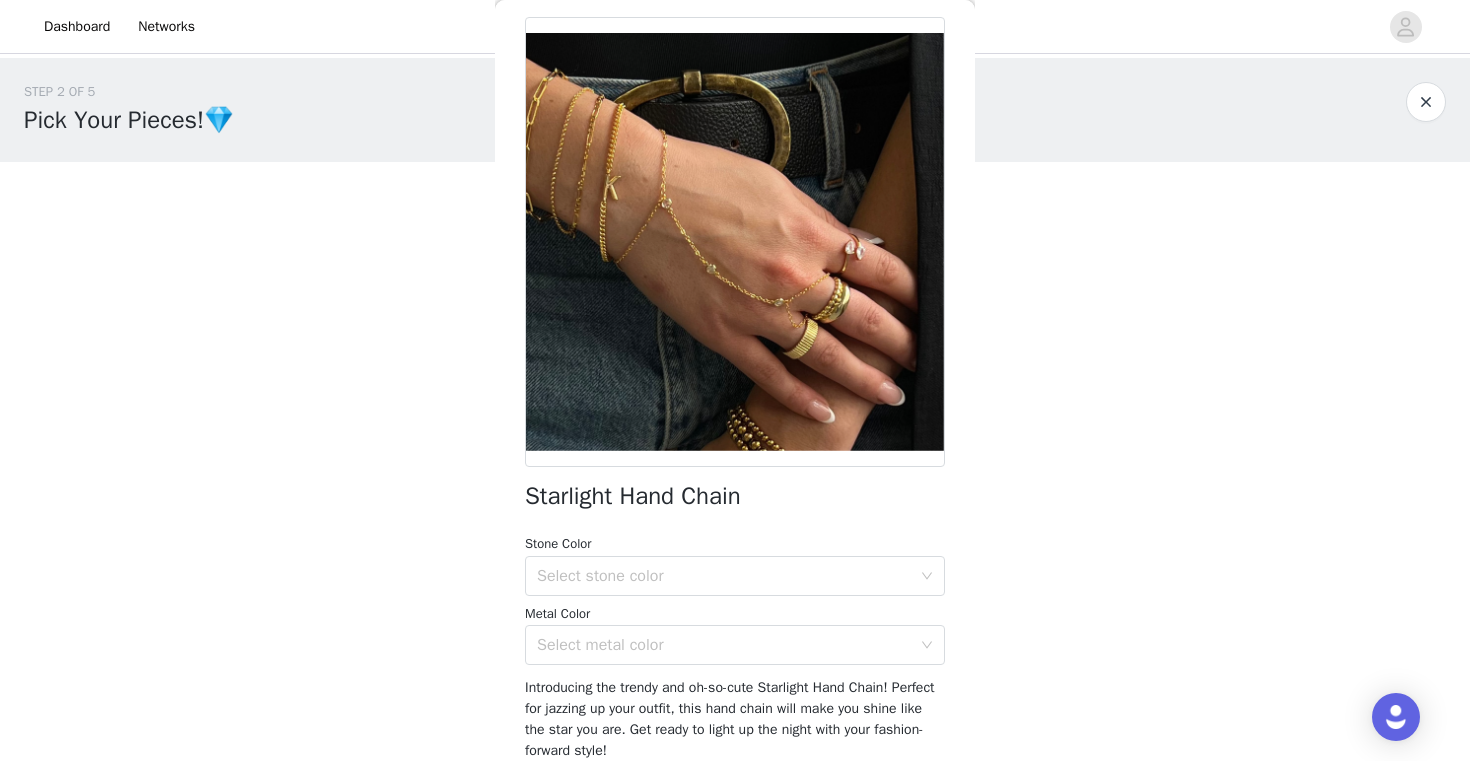 scroll, scrollTop: 84, scrollLeft: 0, axis: vertical 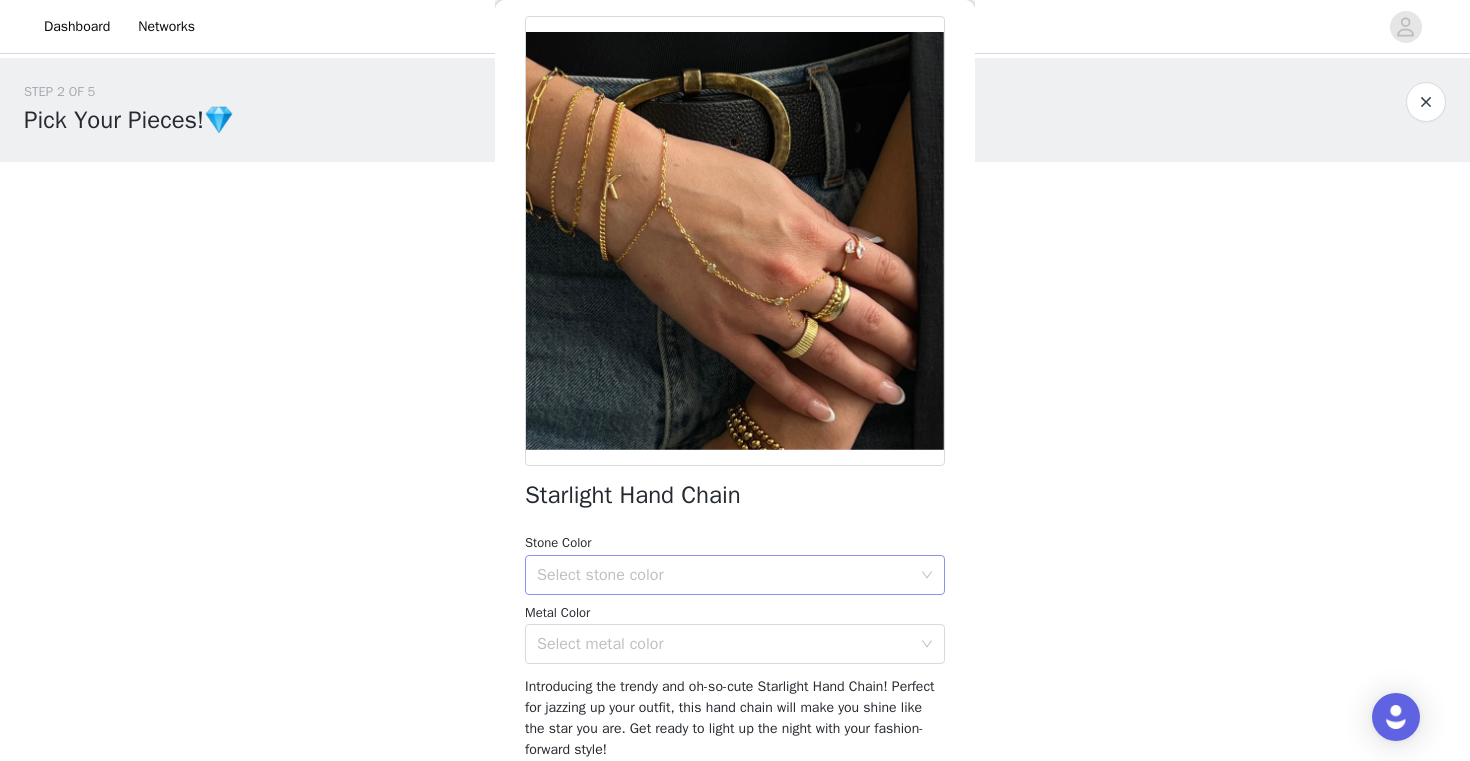 click on "Select stone color" at bounding box center (724, 575) 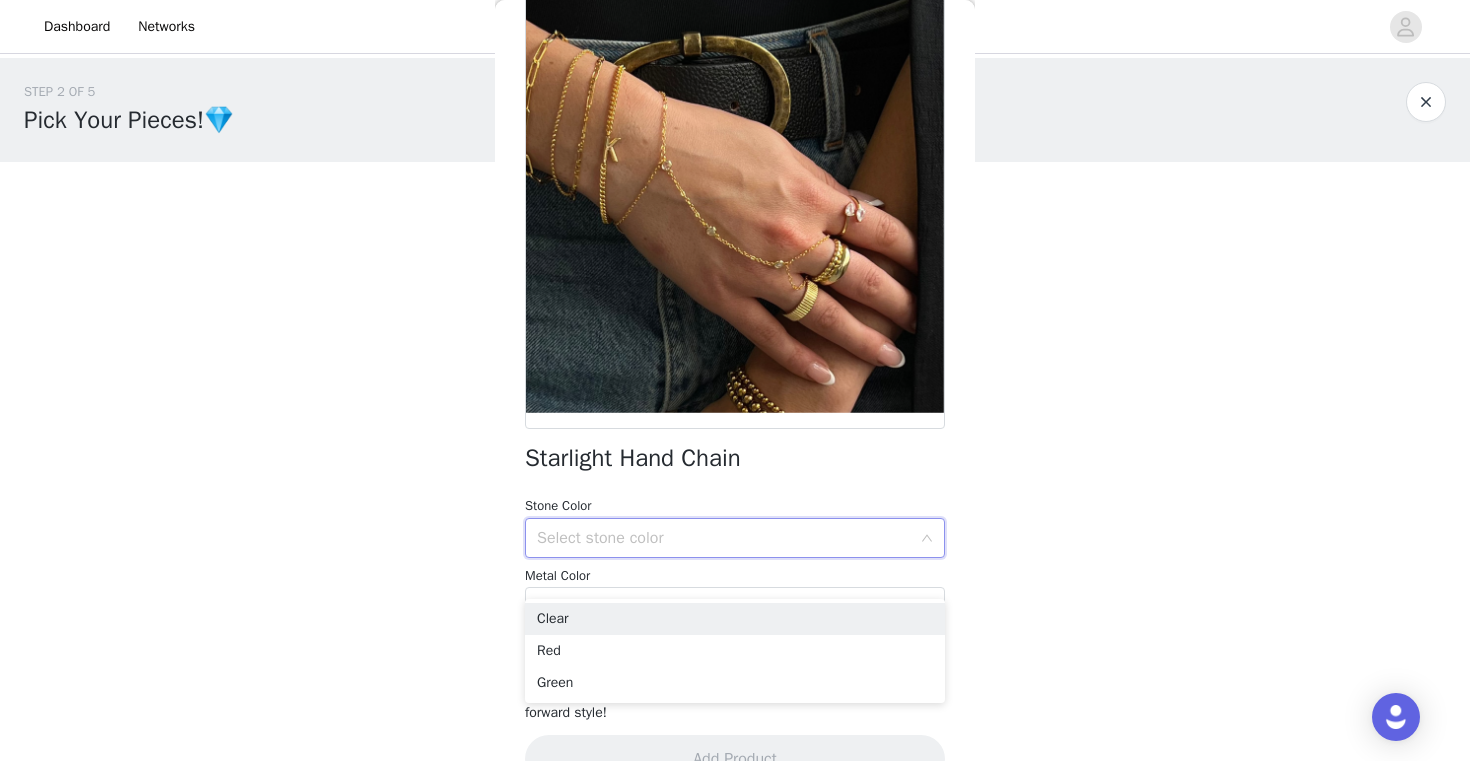 scroll, scrollTop: 123, scrollLeft: 0, axis: vertical 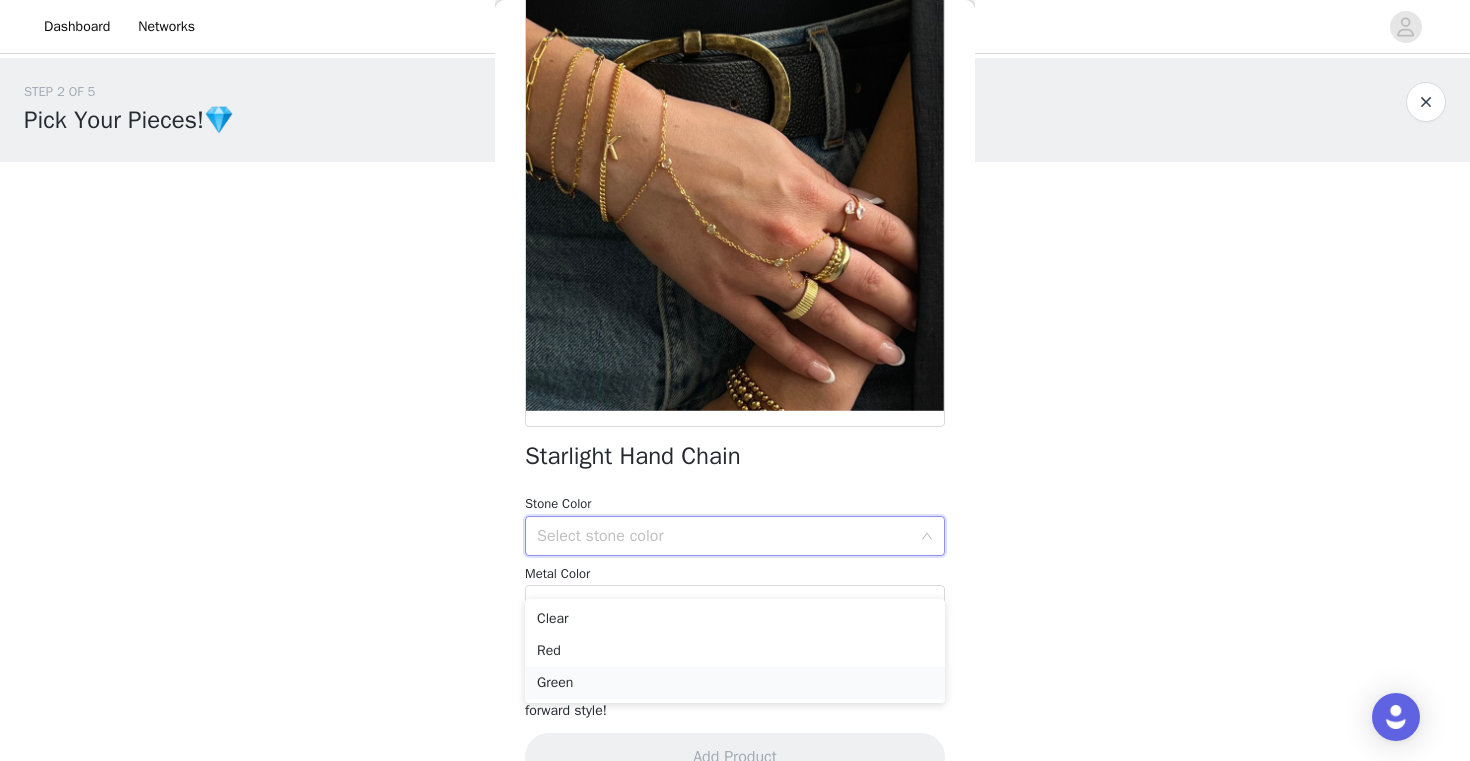 click on "Green" at bounding box center [735, 683] 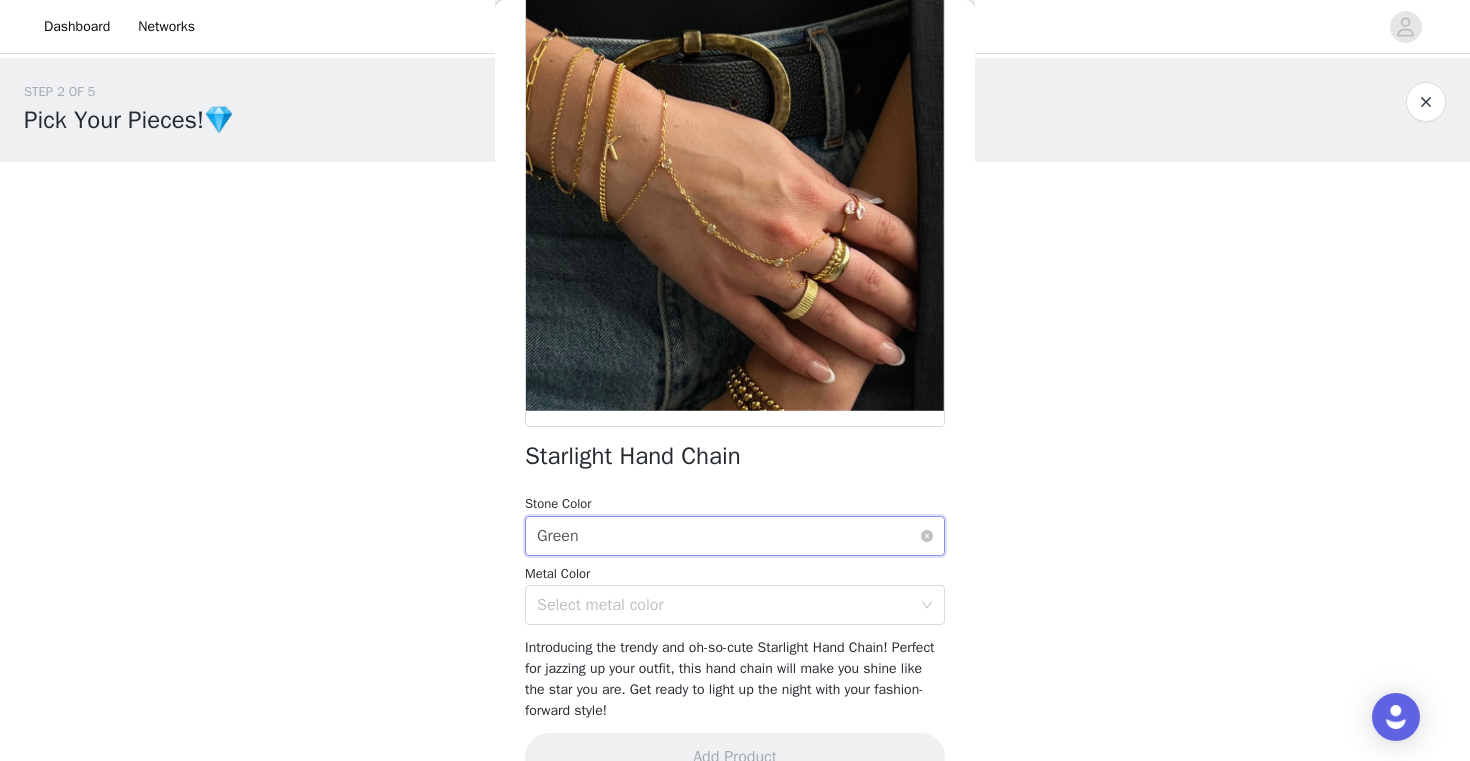 click on "Select stone color Green" at bounding box center [728, 536] 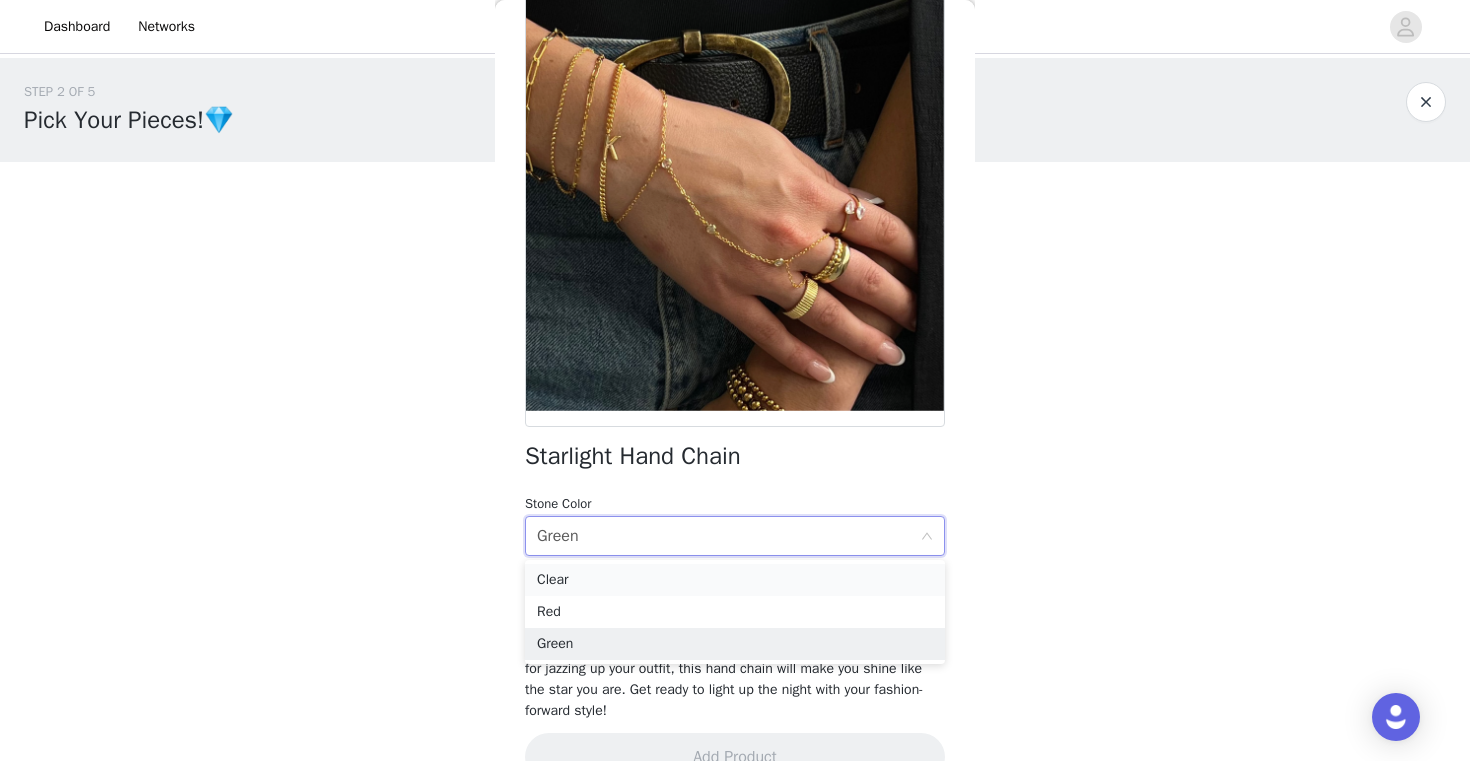 click on "Clear" at bounding box center (735, 580) 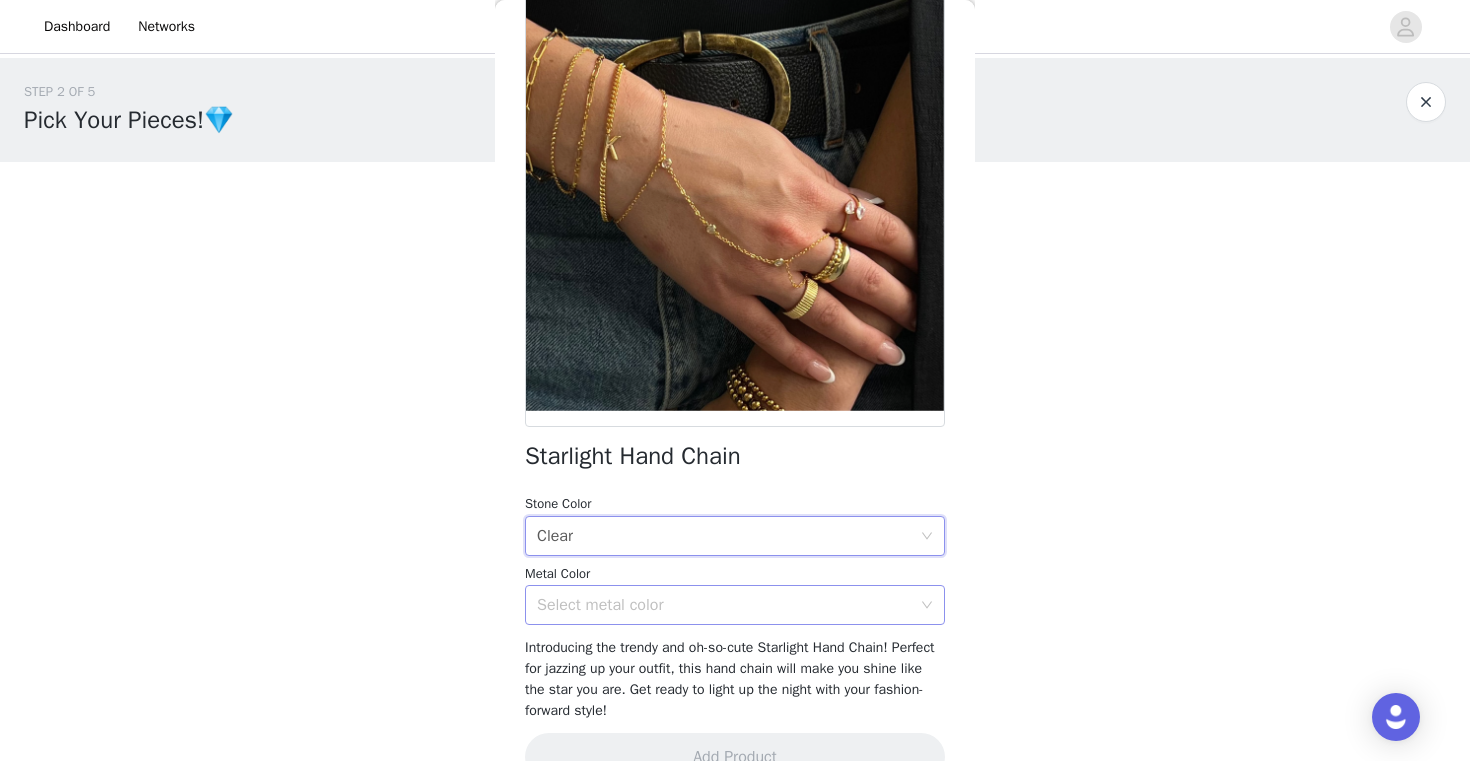click on "Select metal color" at bounding box center [724, 605] 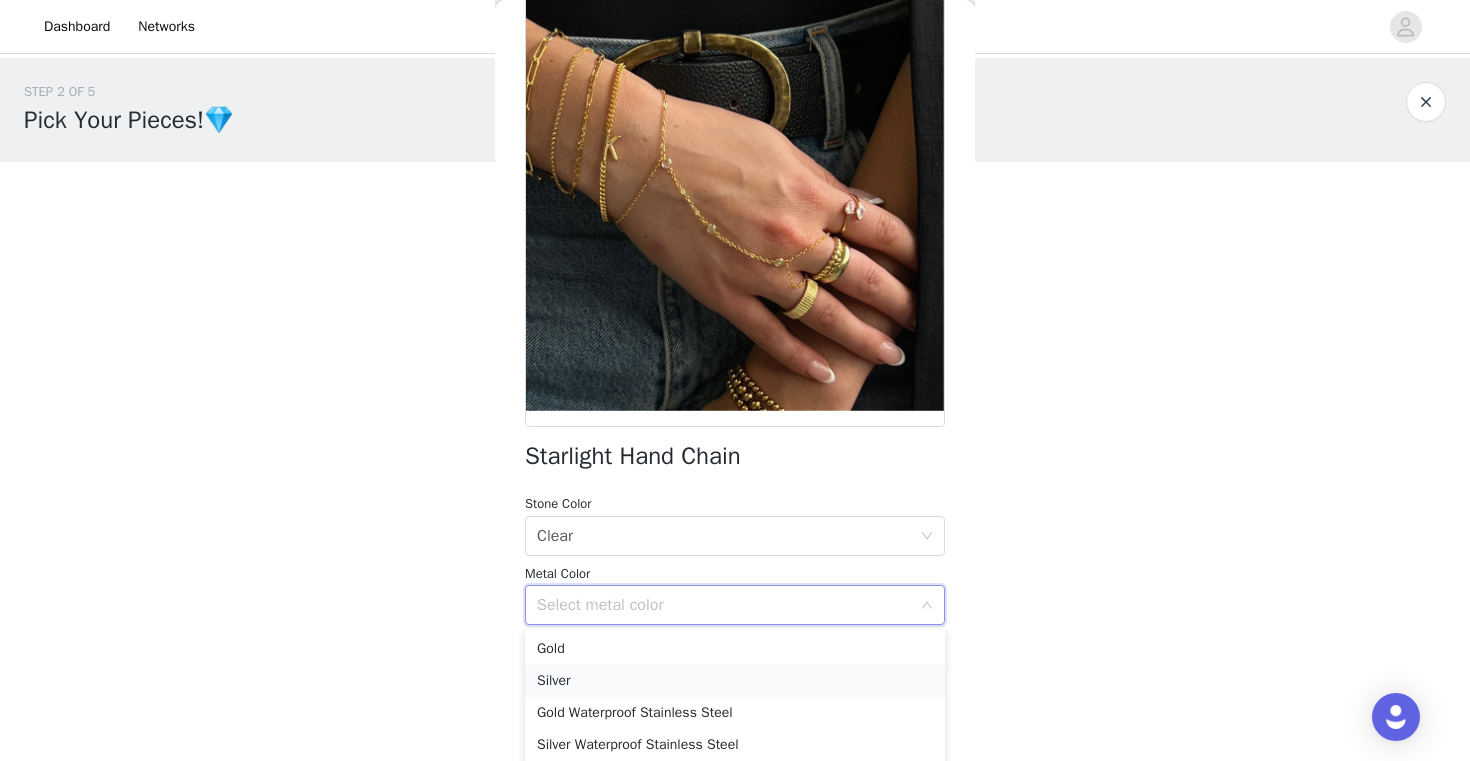 scroll, scrollTop: 4, scrollLeft: 0, axis: vertical 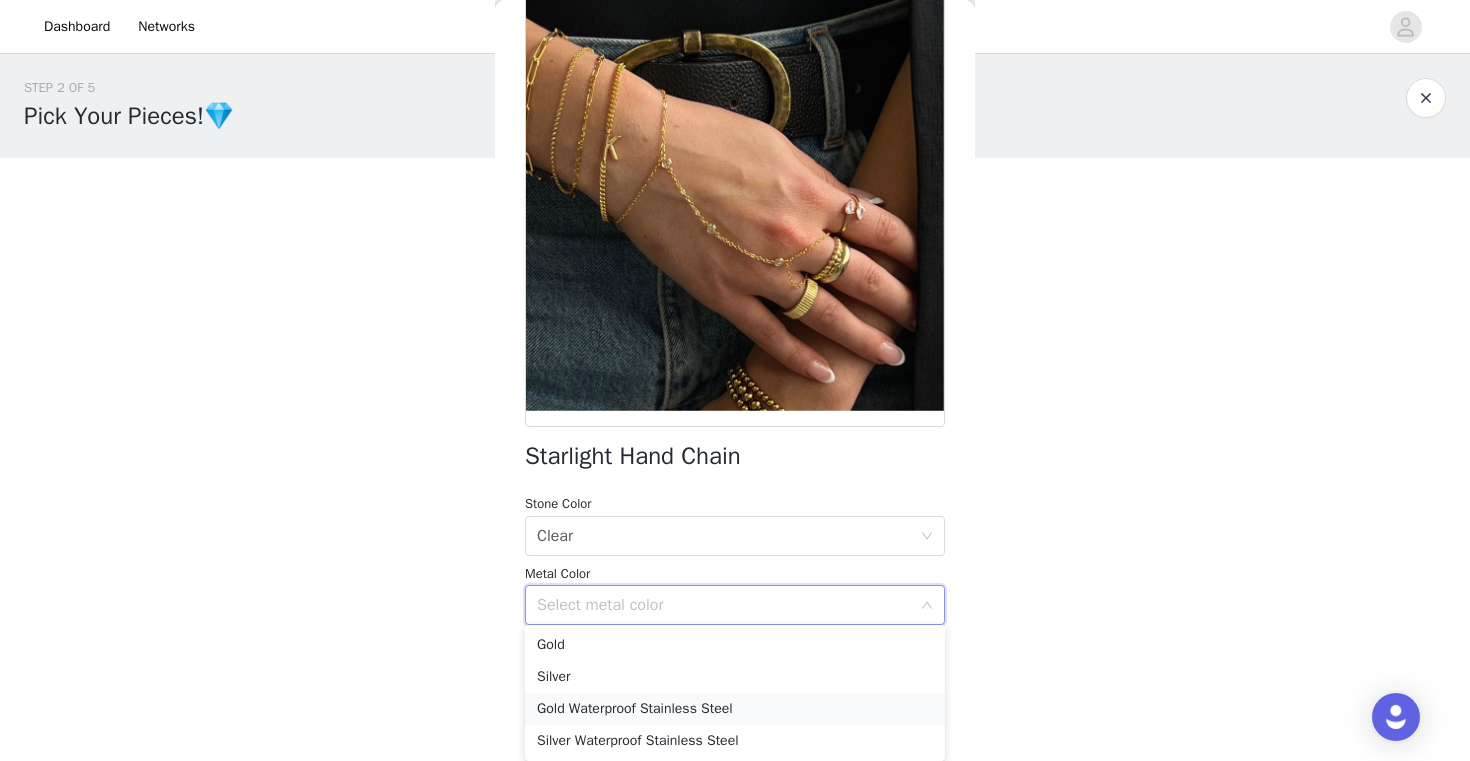 click on "Gold Waterproof Stainless Steel" at bounding box center (735, 709) 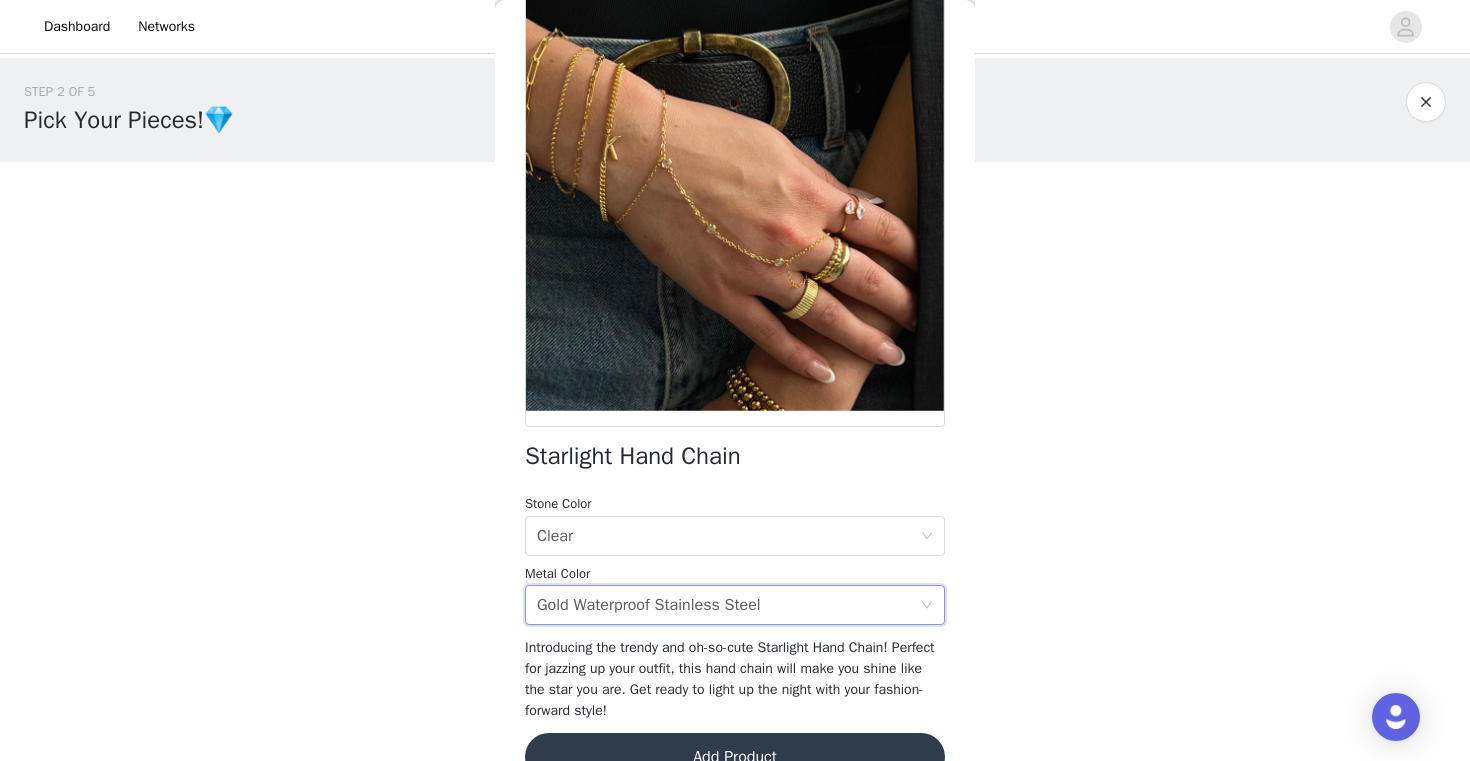 scroll, scrollTop: 0, scrollLeft: 0, axis: both 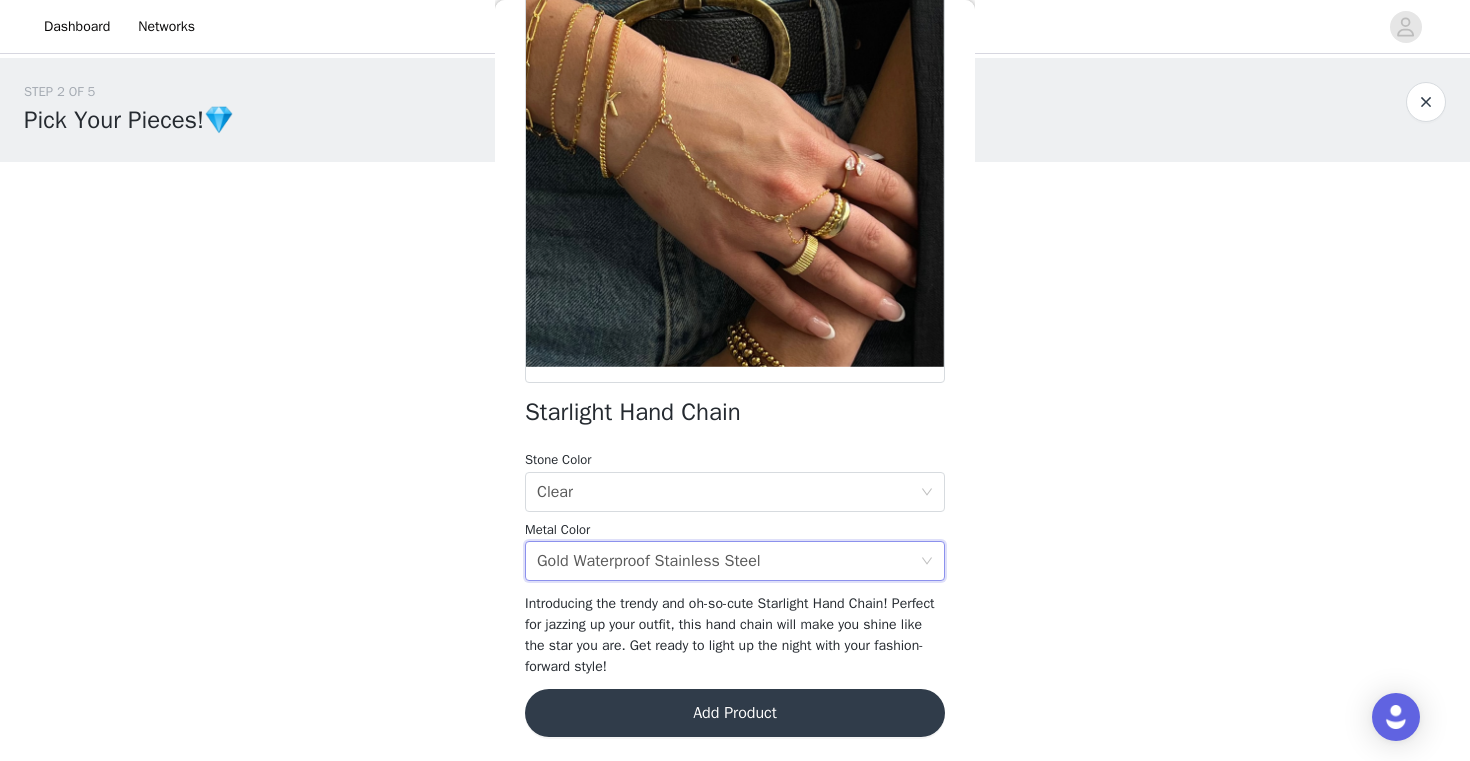click on "Add Product" at bounding box center (735, 713) 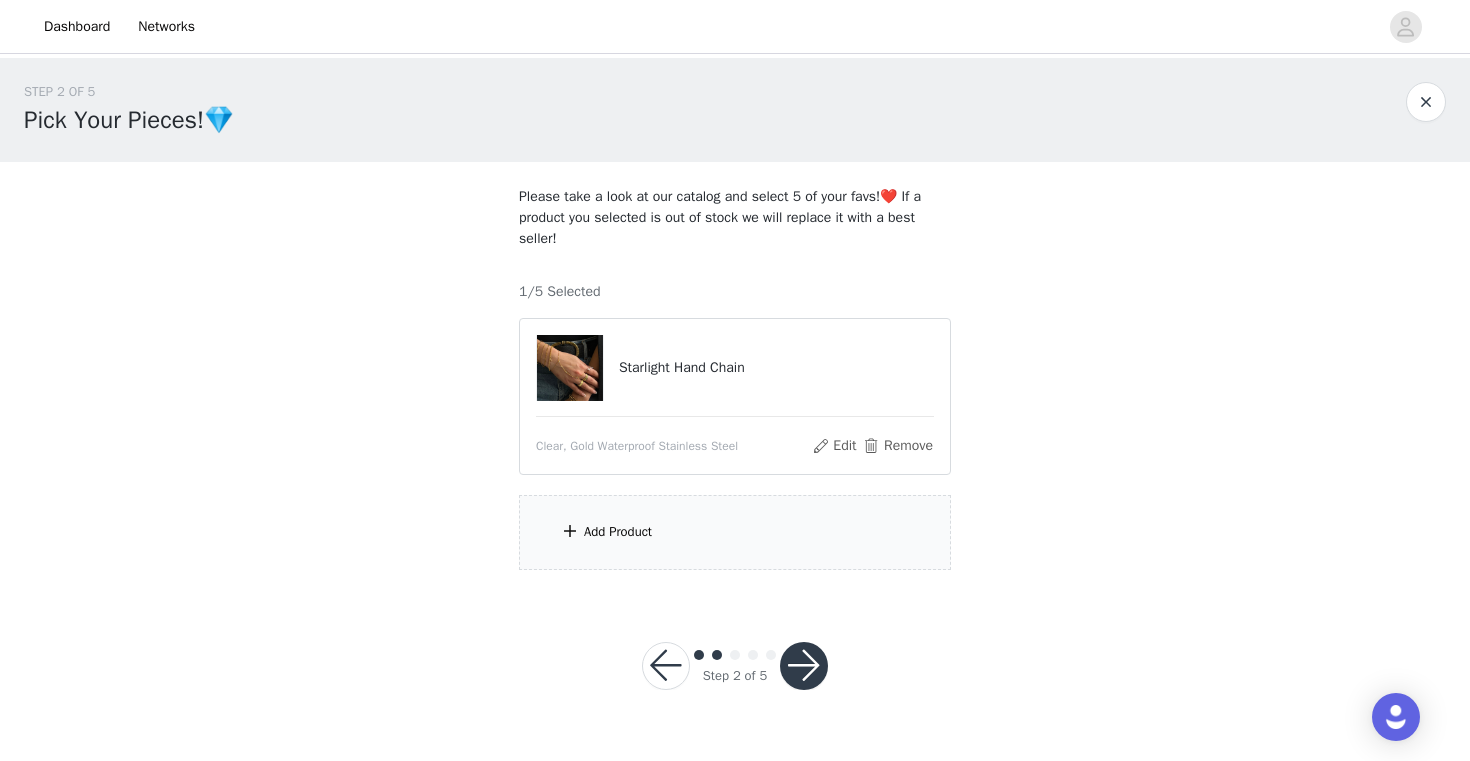 click on "Add Product" at bounding box center (735, 532) 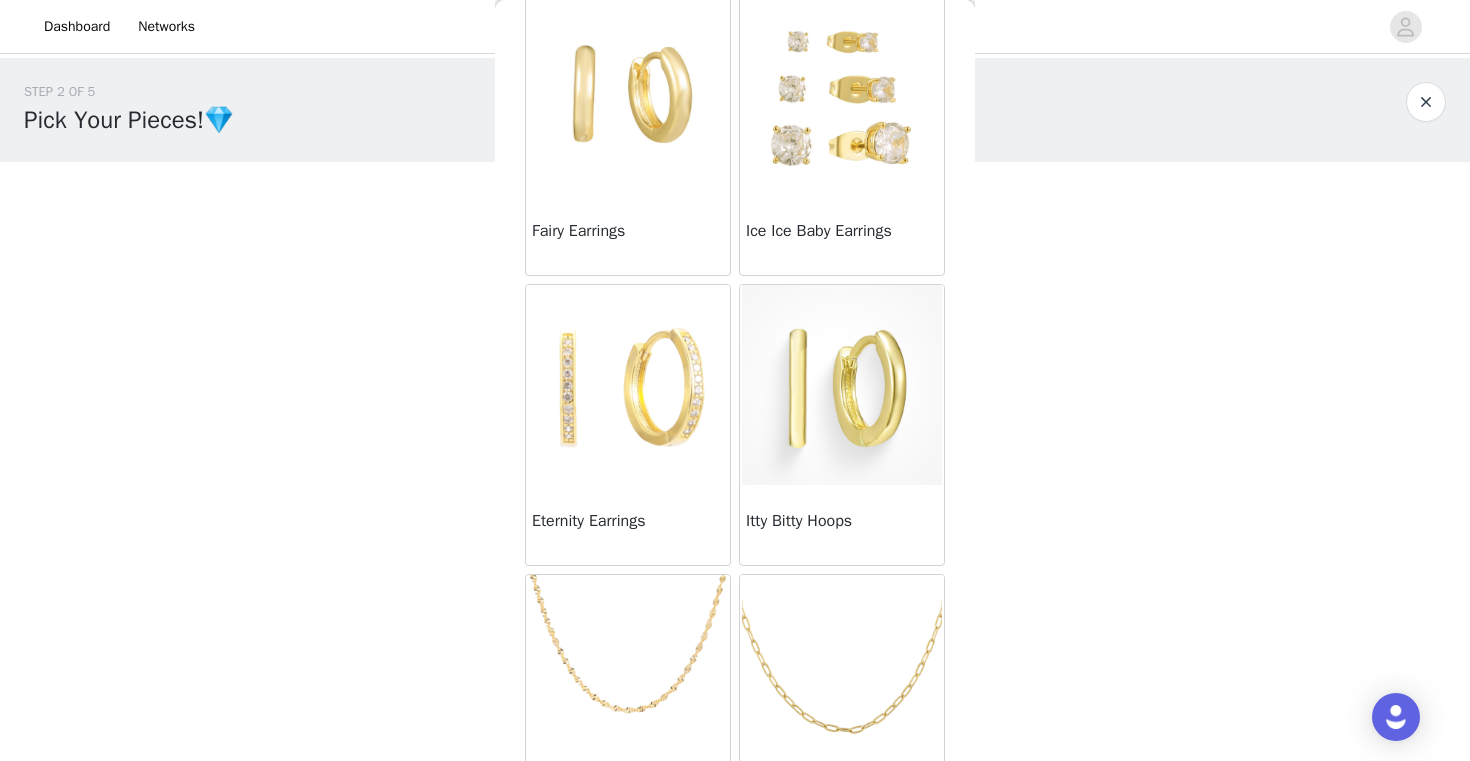 scroll, scrollTop: 495, scrollLeft: 0, axis: vertical 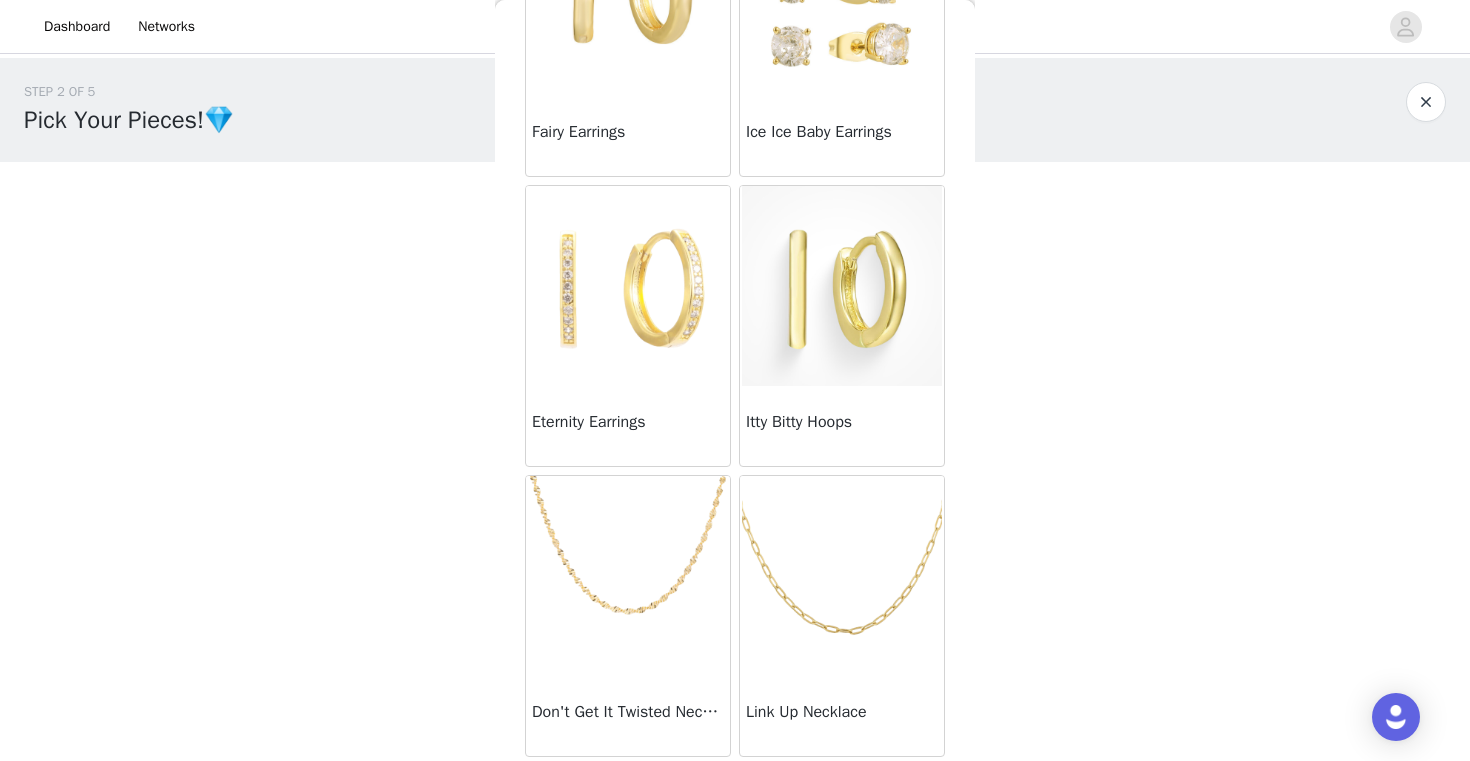 click at bounding box center [842, 576] 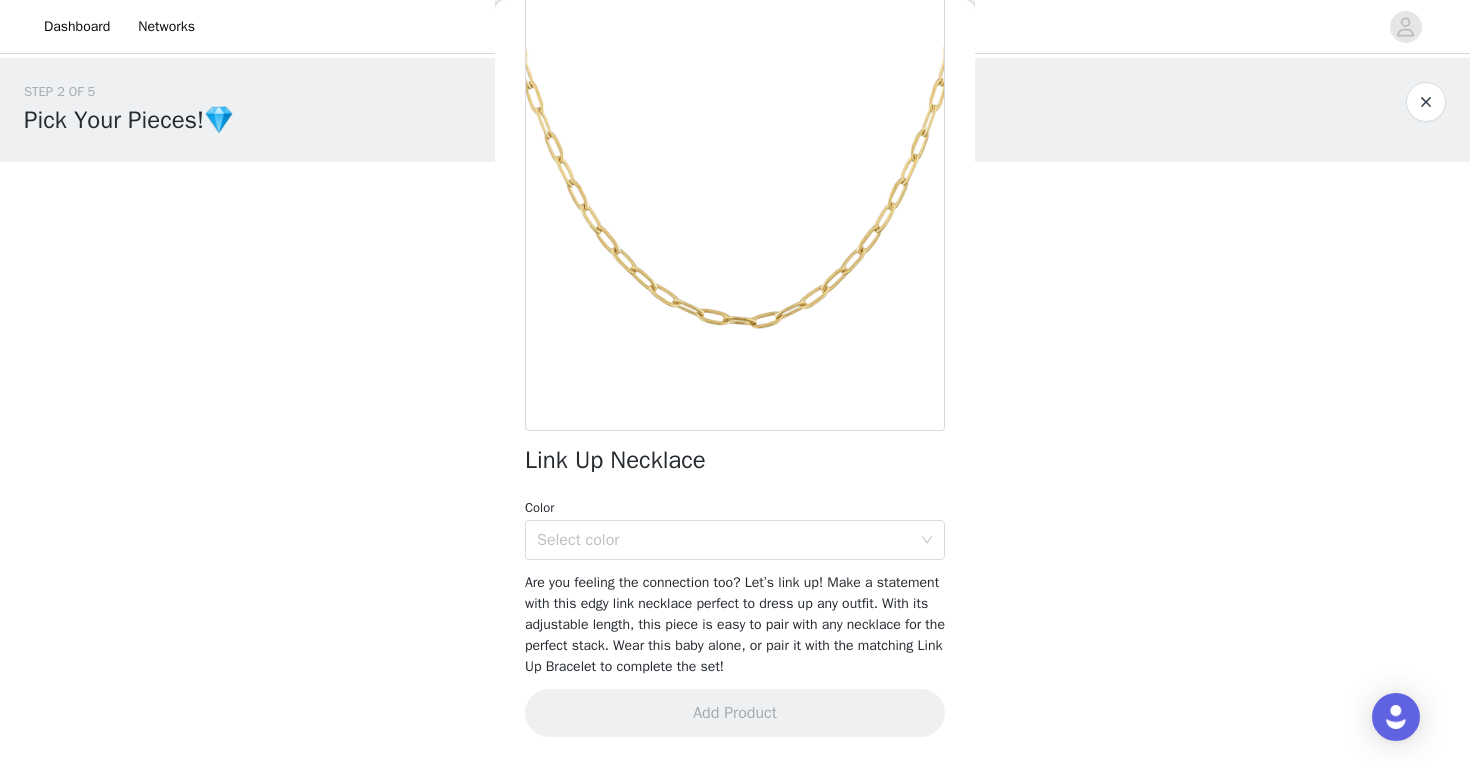 scroll, scrollTop: 118, scrollLeft: 0, axis: vertical 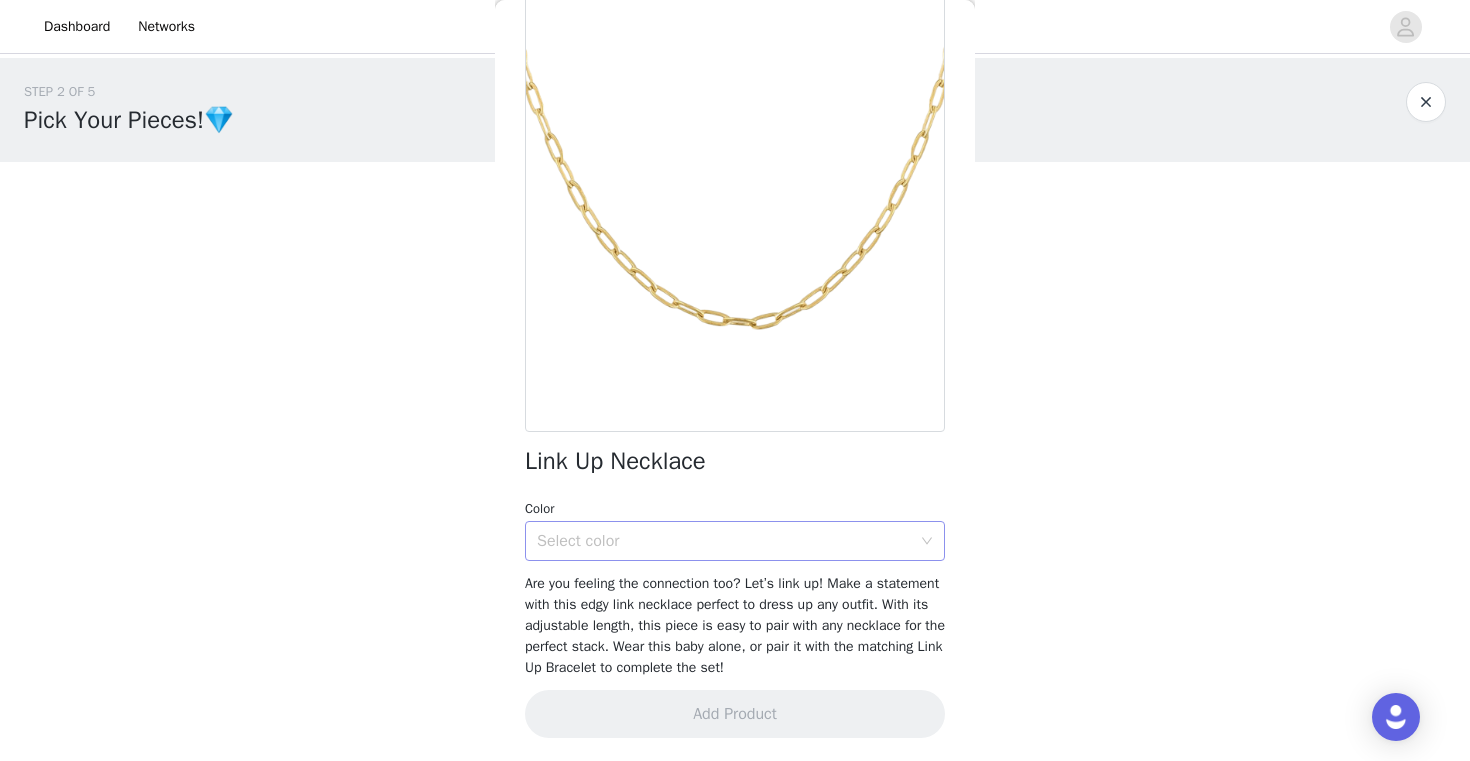 click on "Select color" at bounding box center [728, 541] 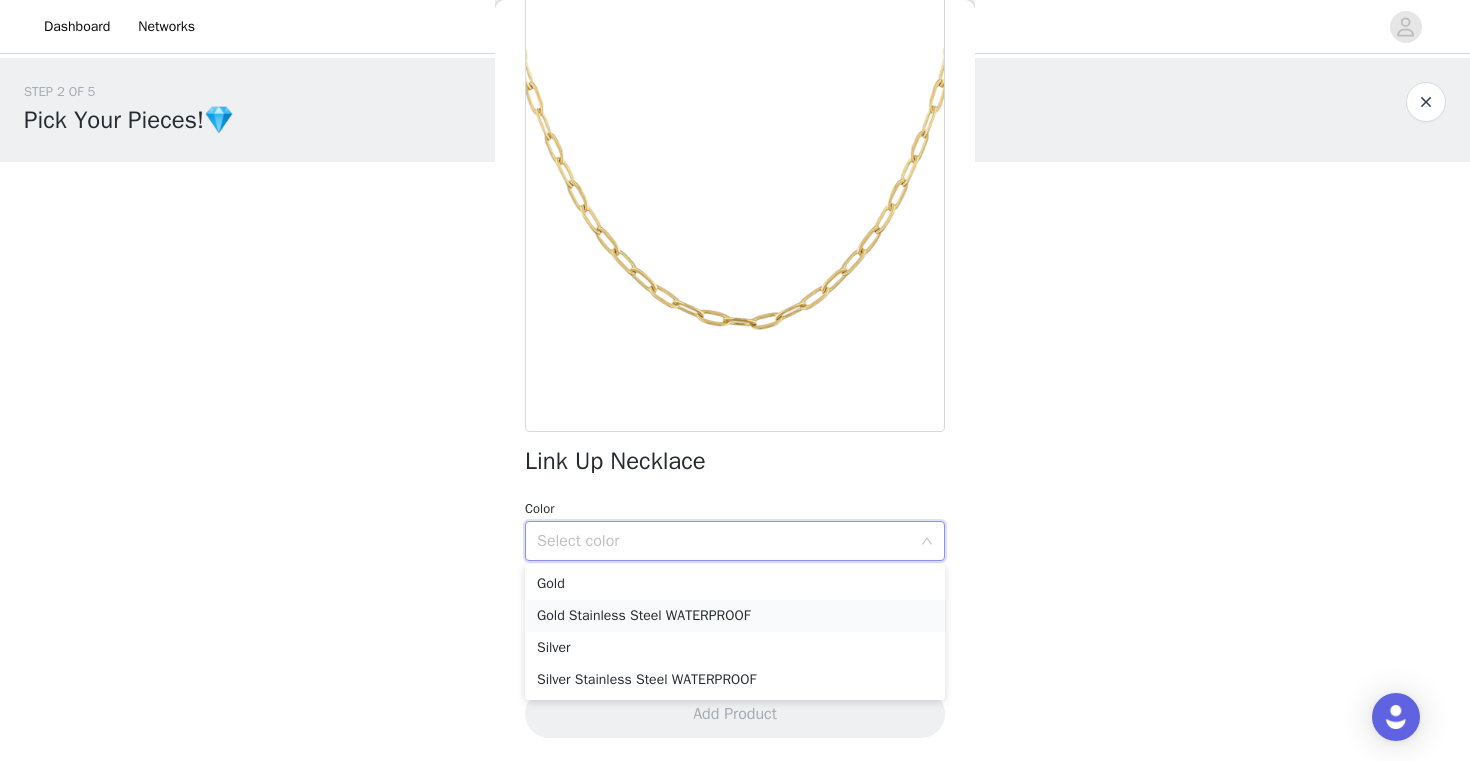 click on "Gold Stainless Steel WATERPROOF" at bounding box center (735, 616) 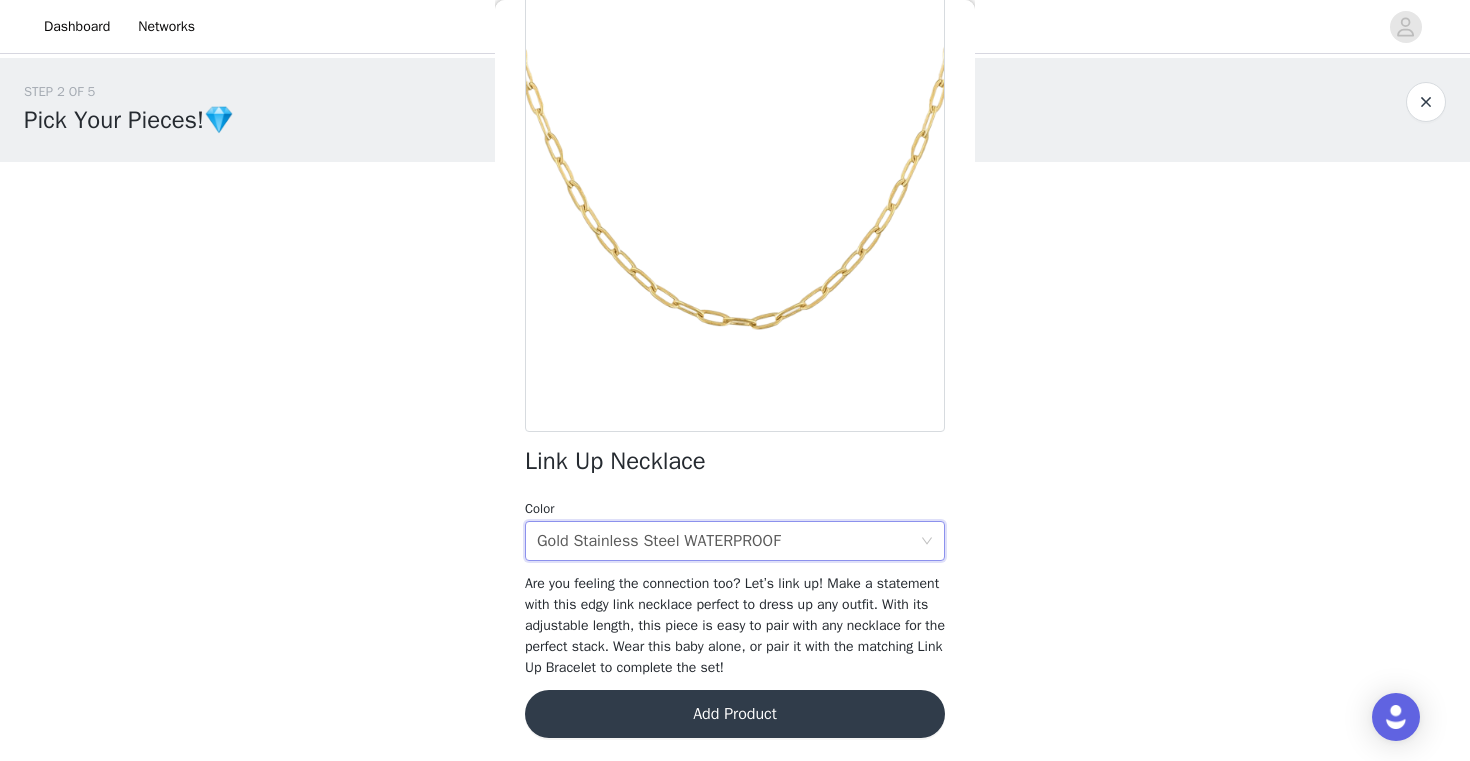 click on "Add Product" at bounding box center (735, 714) 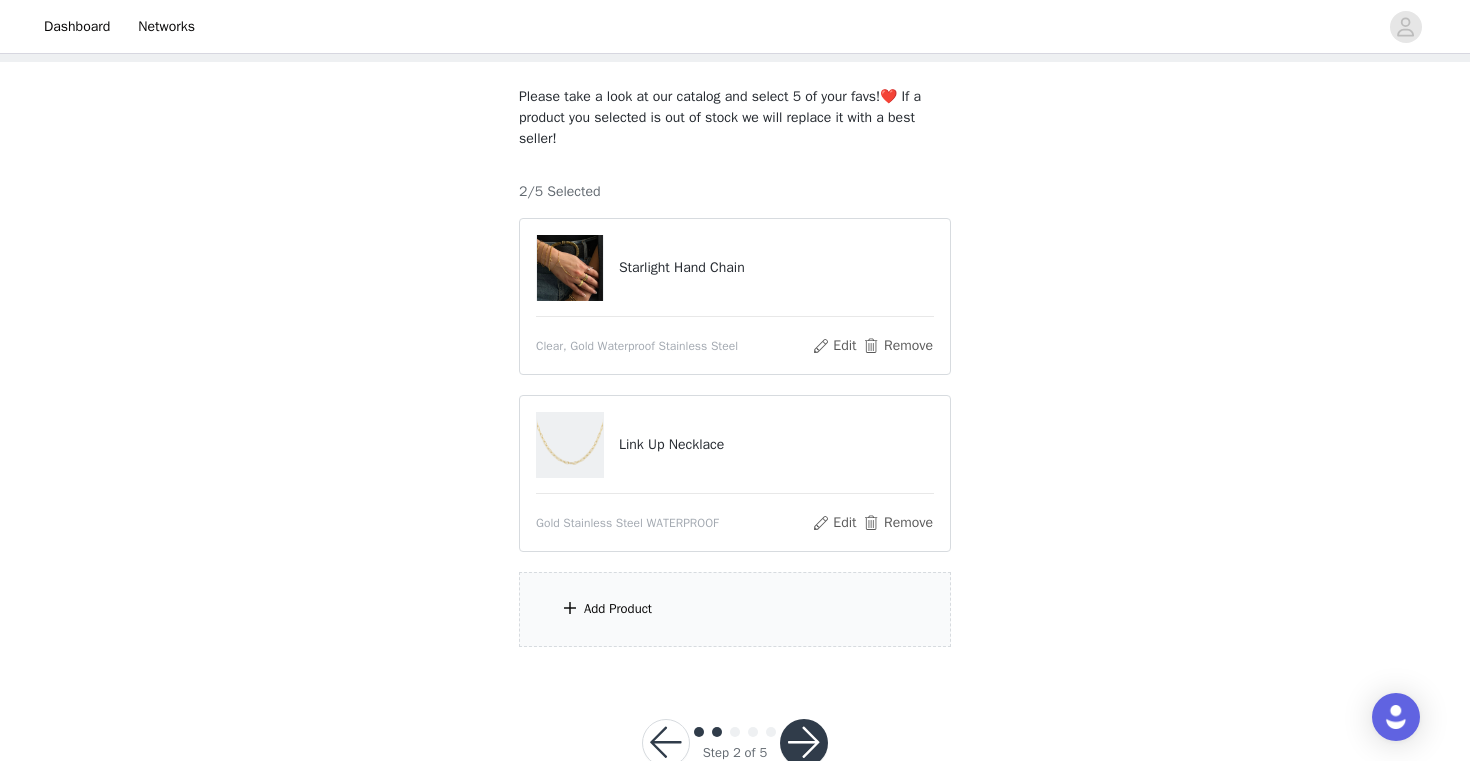 scroll, scrollTop: 145, scrollLeft: 0, axis: vertical 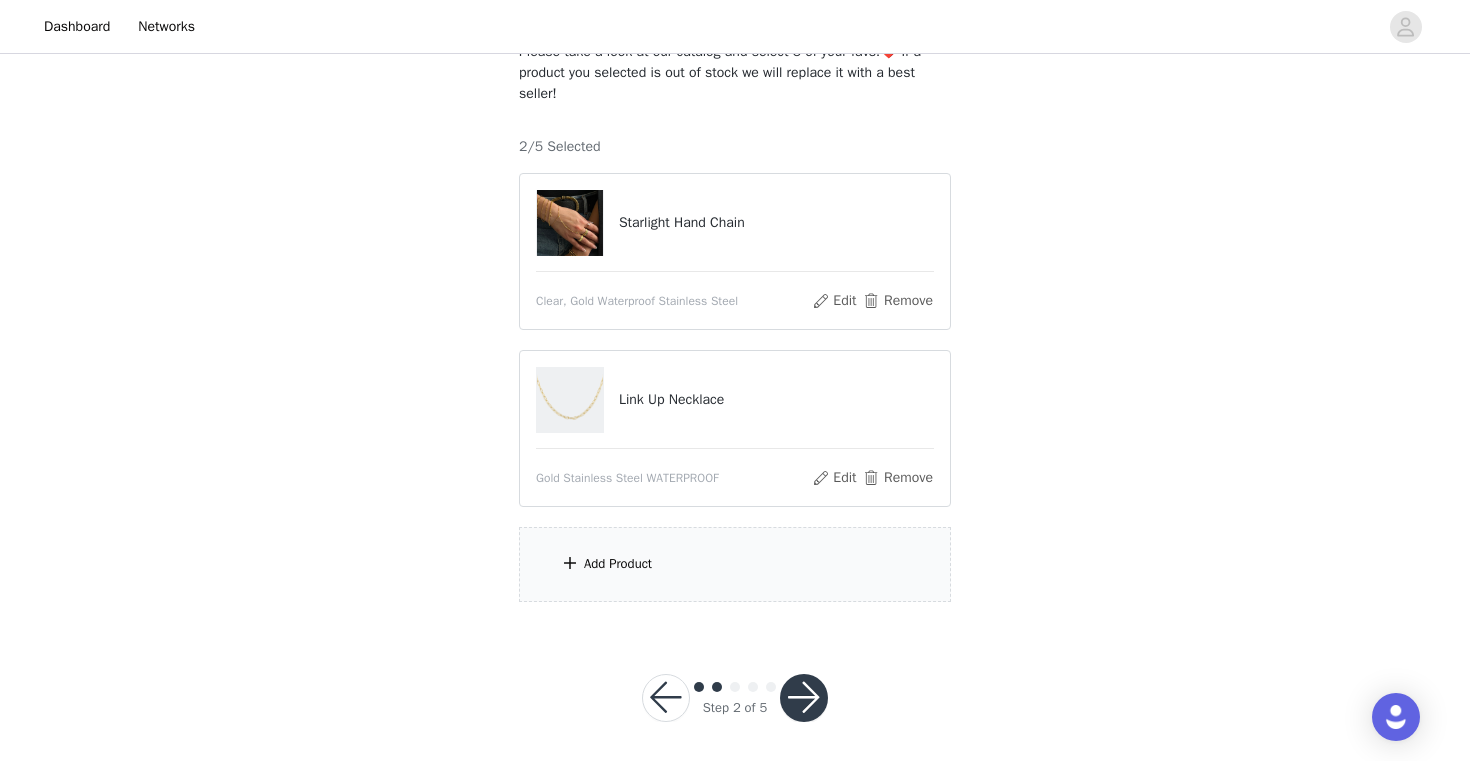 click on "Add Product" at bounding box center [735, 564] 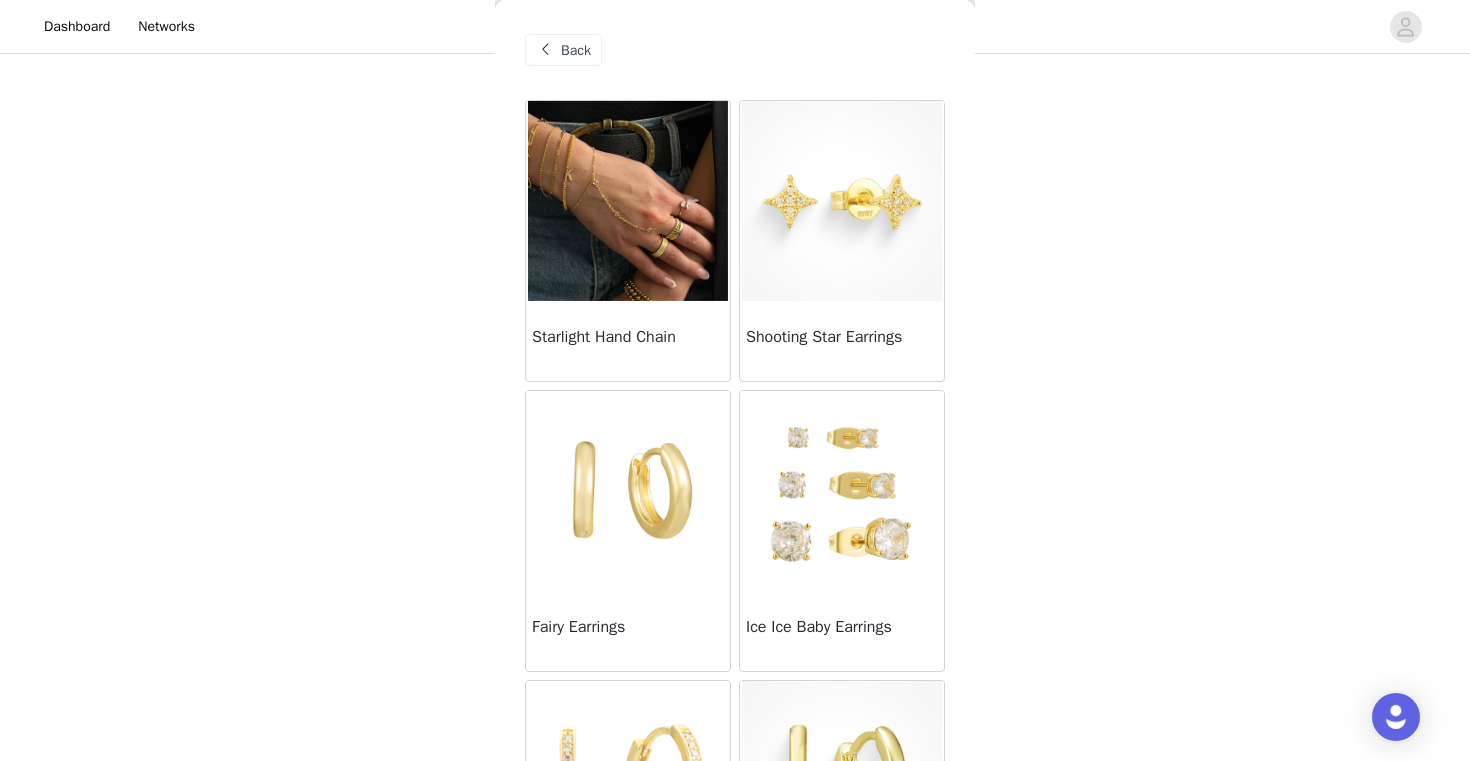 click on "Shooting Star Earrings" at bounding box center [842, 337] 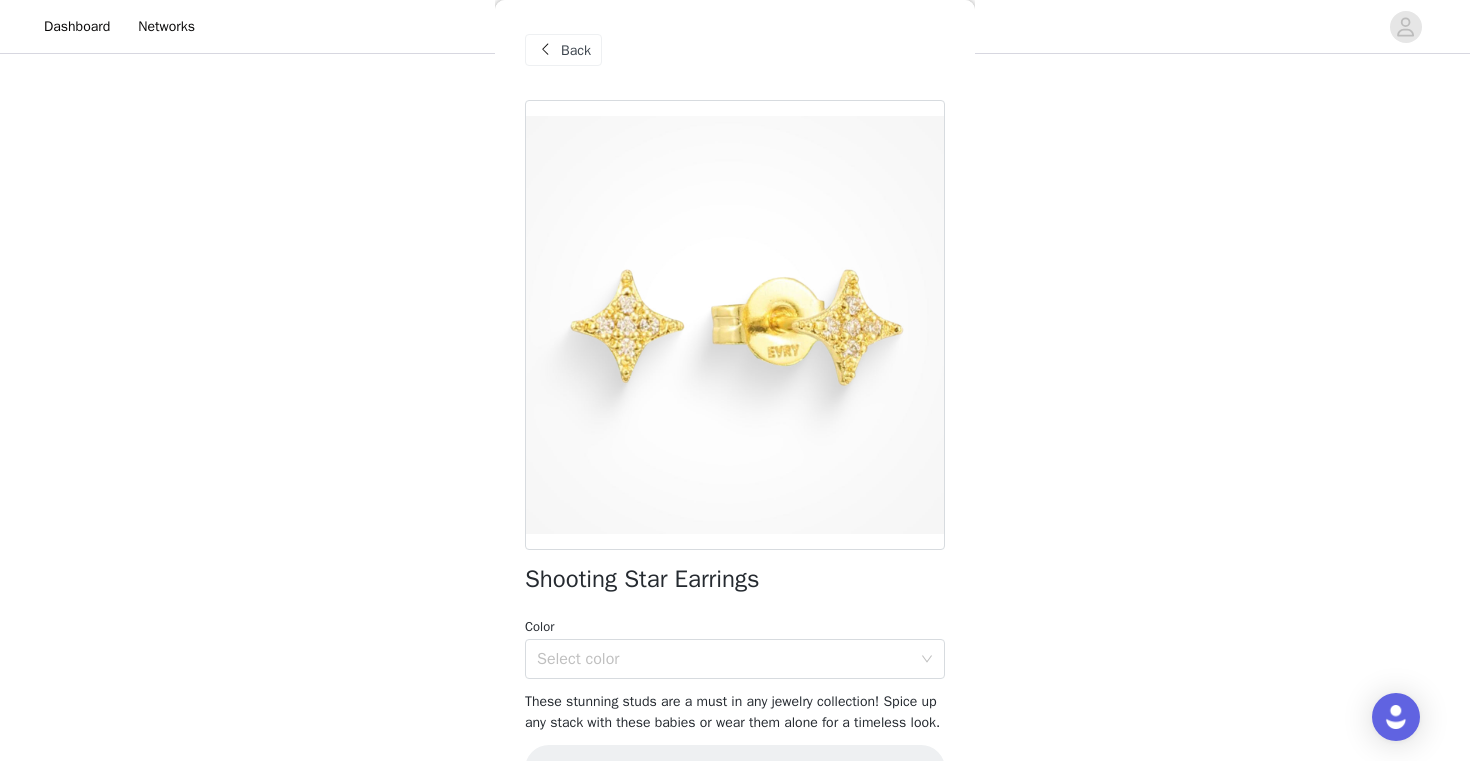 scroll, scrollTop: 76, scrollLeft: 0, axis: vertical 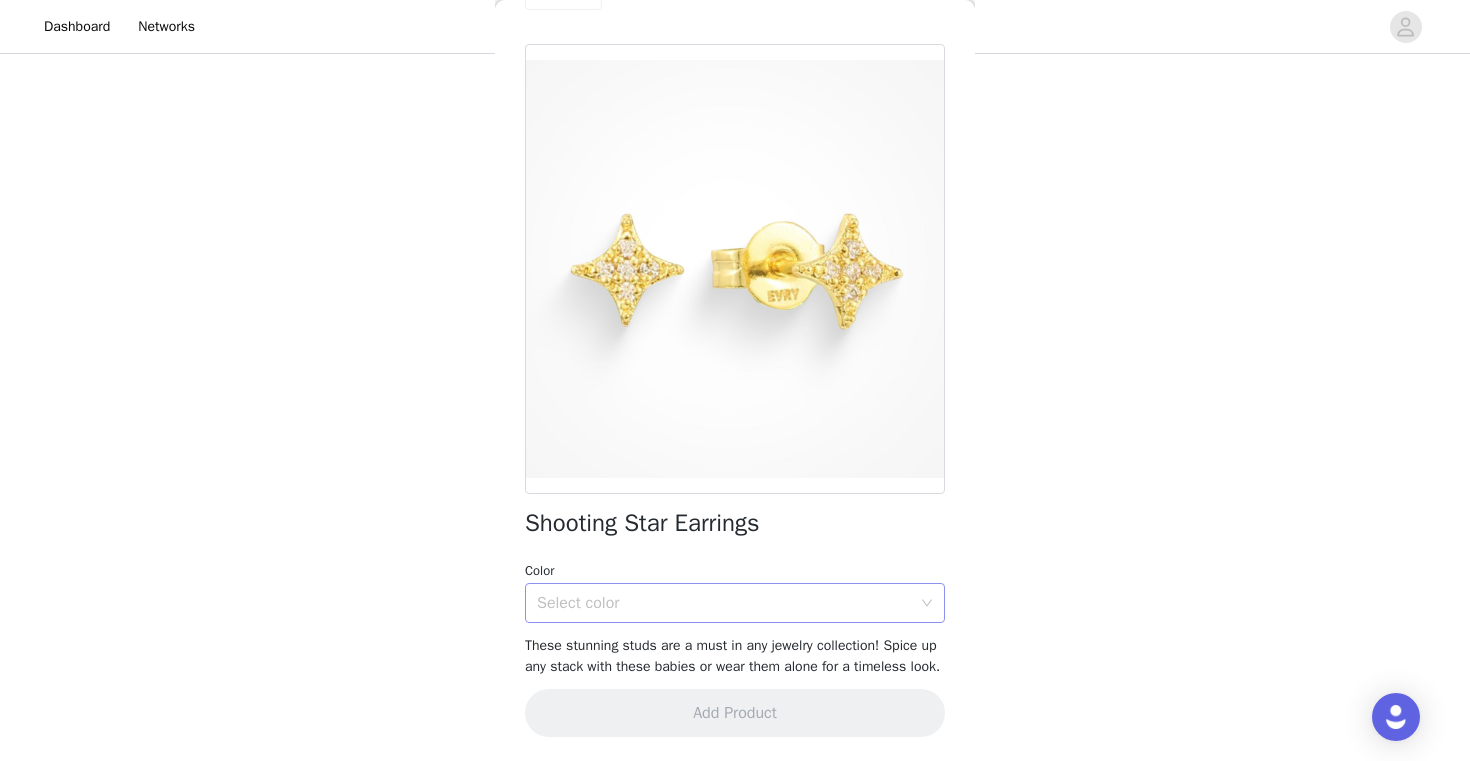 click on "Select color" at bounding box center (724, 603) 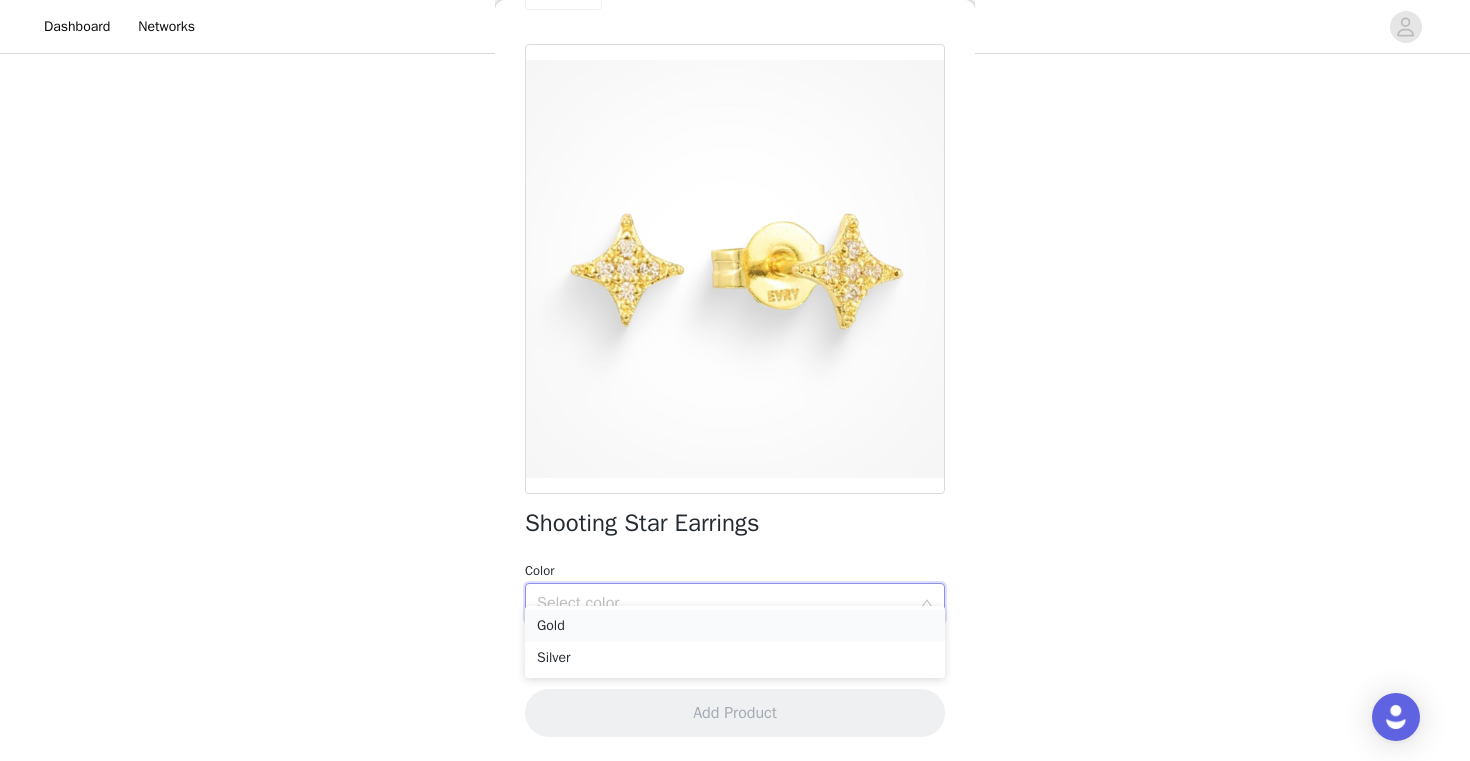click on "Gold" at bounding box center (735, 626) 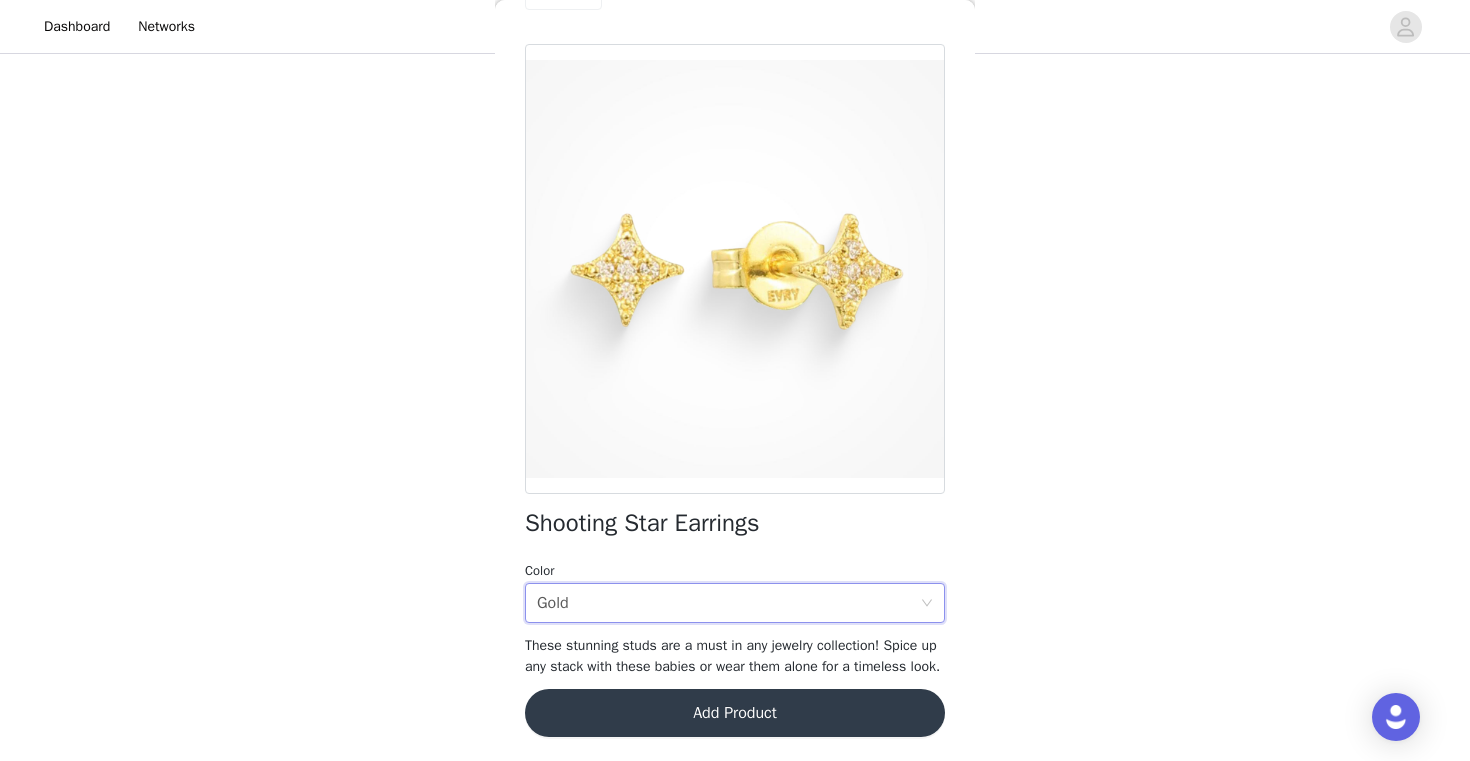 click on "Add Product" at bounding box center (735, 713) 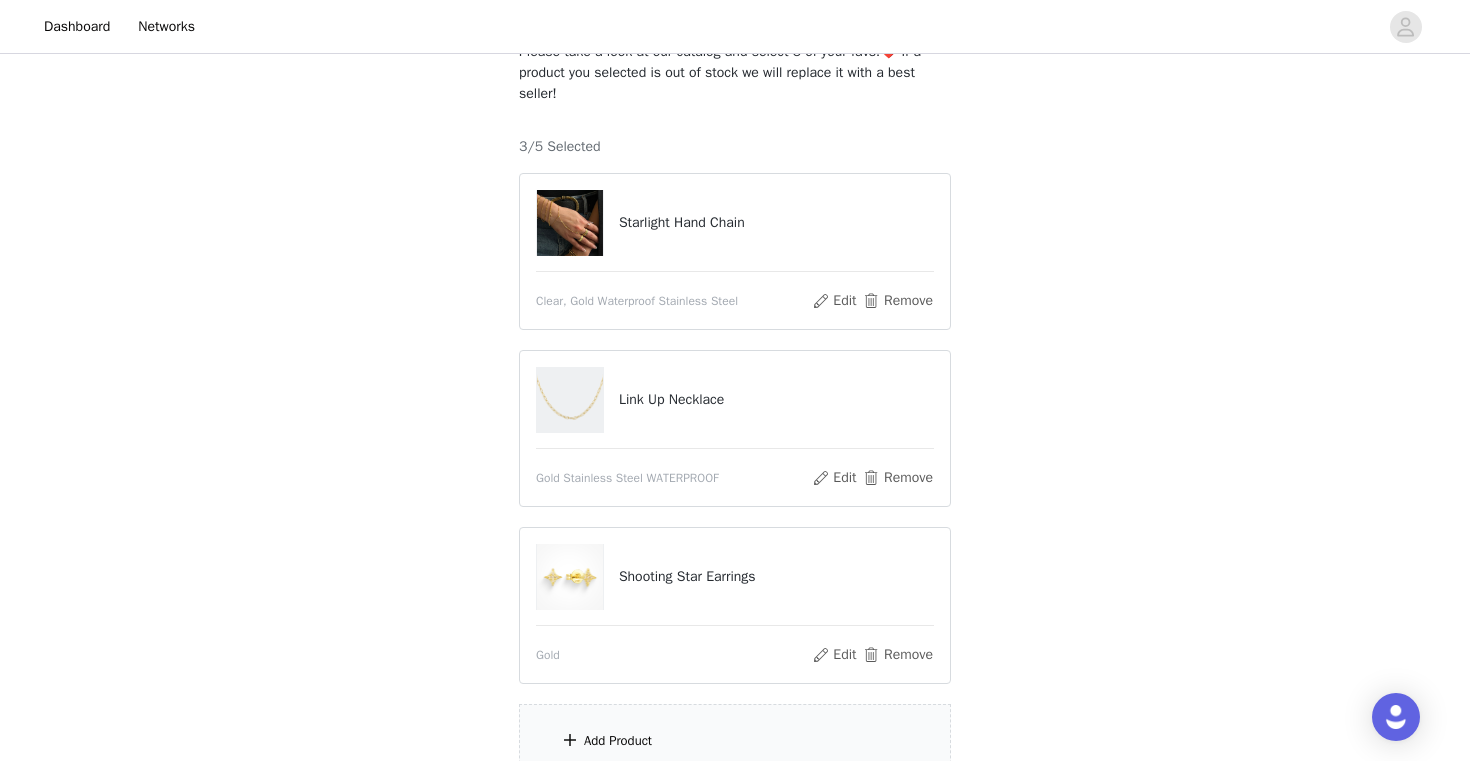 scroll, scrollTop: 329, scrollLeft: 0, axis: vertical 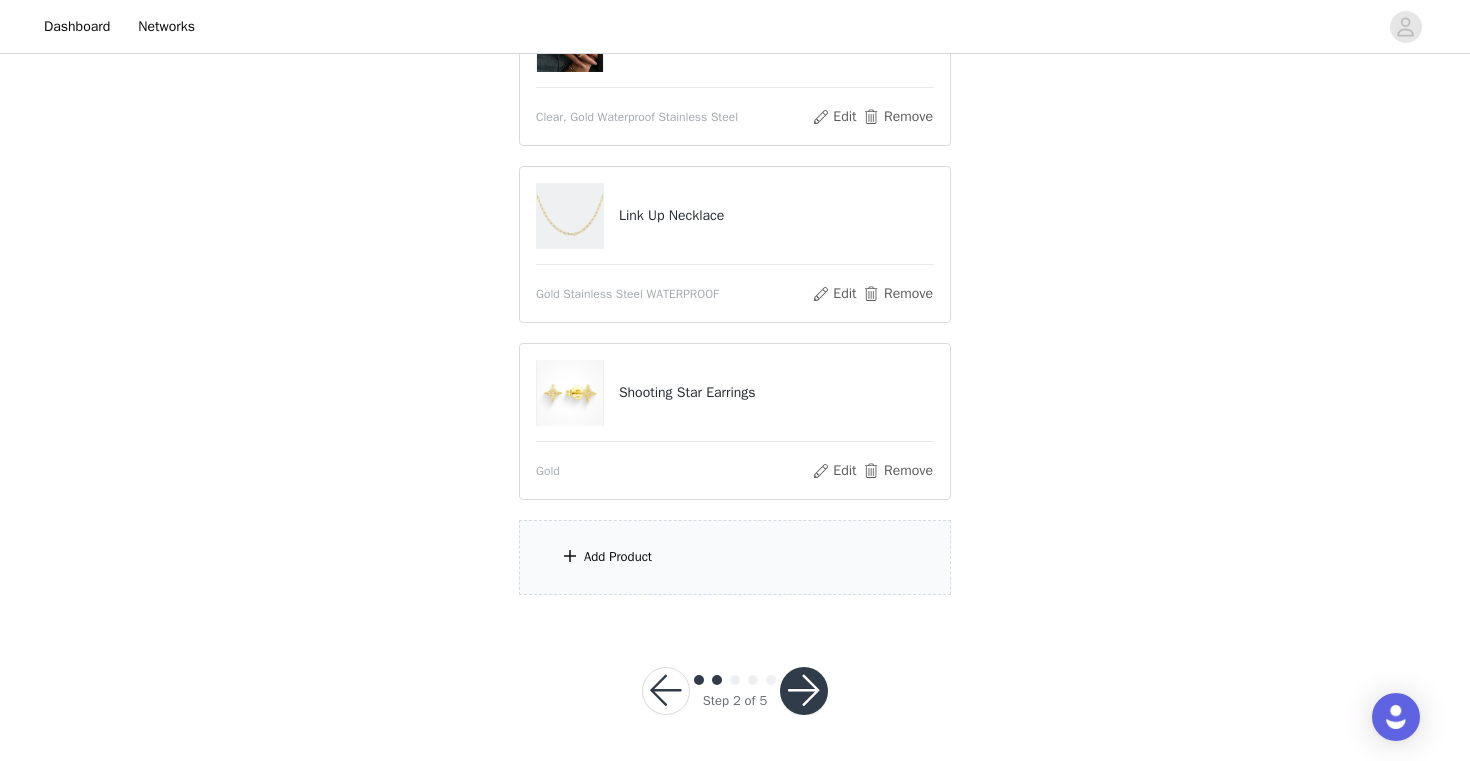 click on "Add Product" at bounding box center [735, 557] 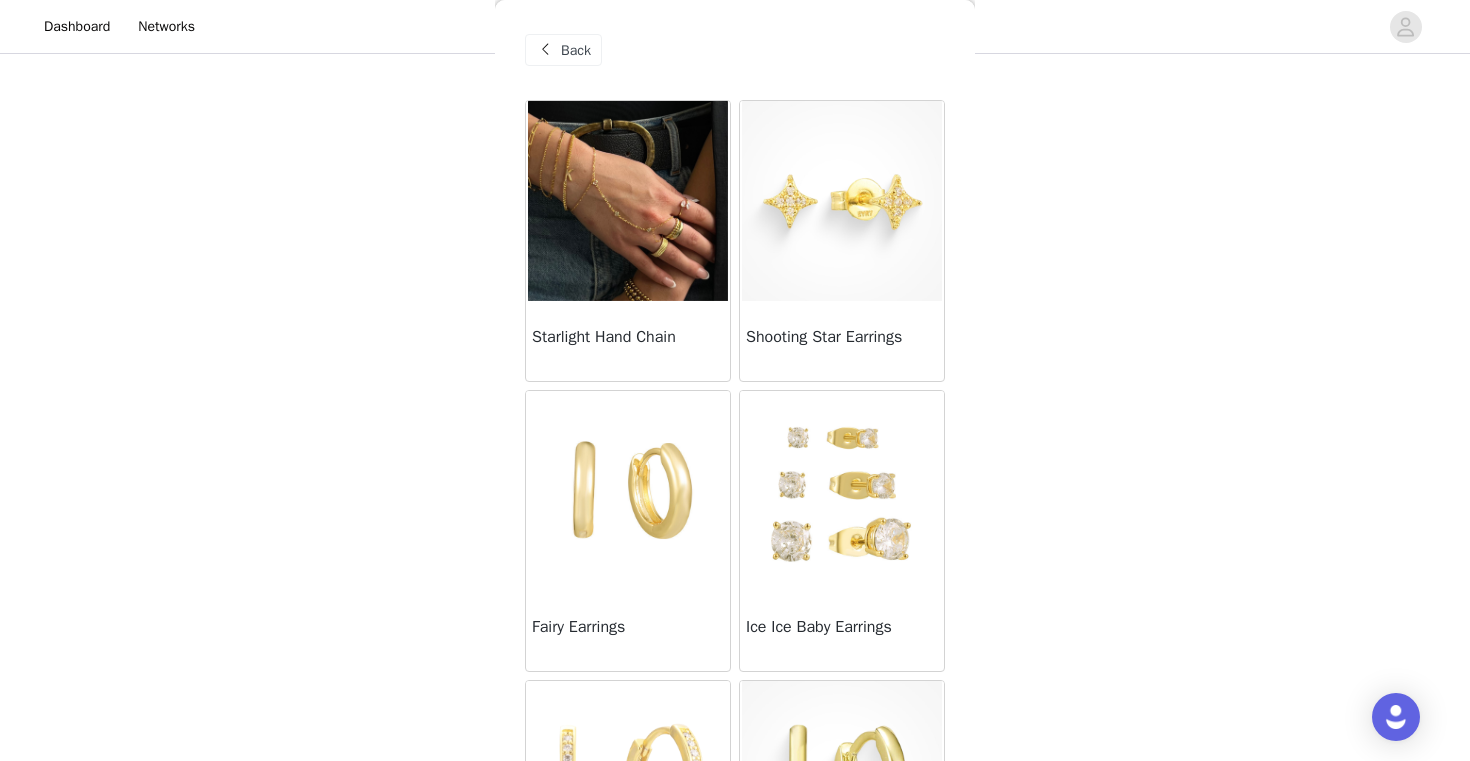 click at bounding box center (628, 491) 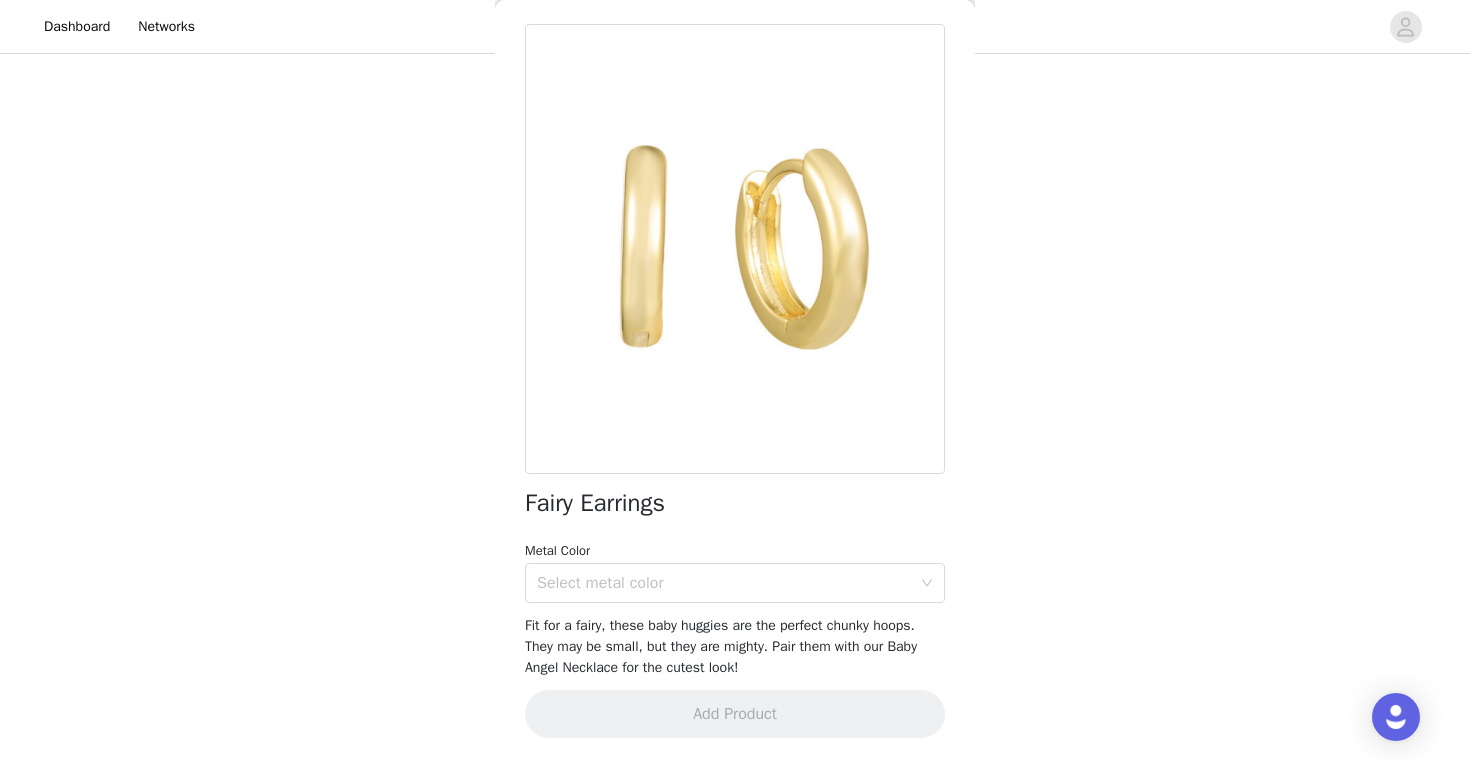 scroll, scrollTop: 75, scrollLeft: 0, axis: vertical 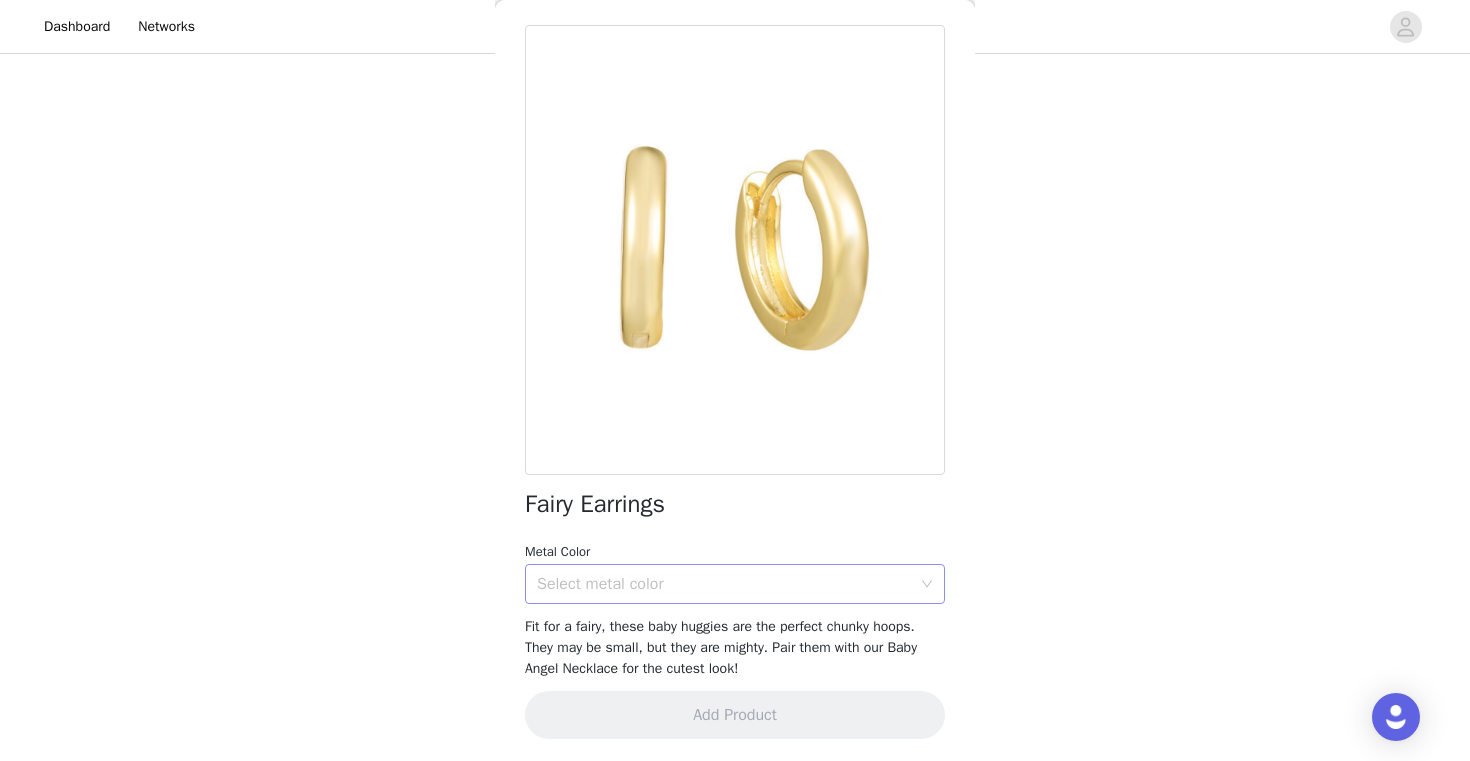 click on "Select metal color" at bounding box center [728, 584] 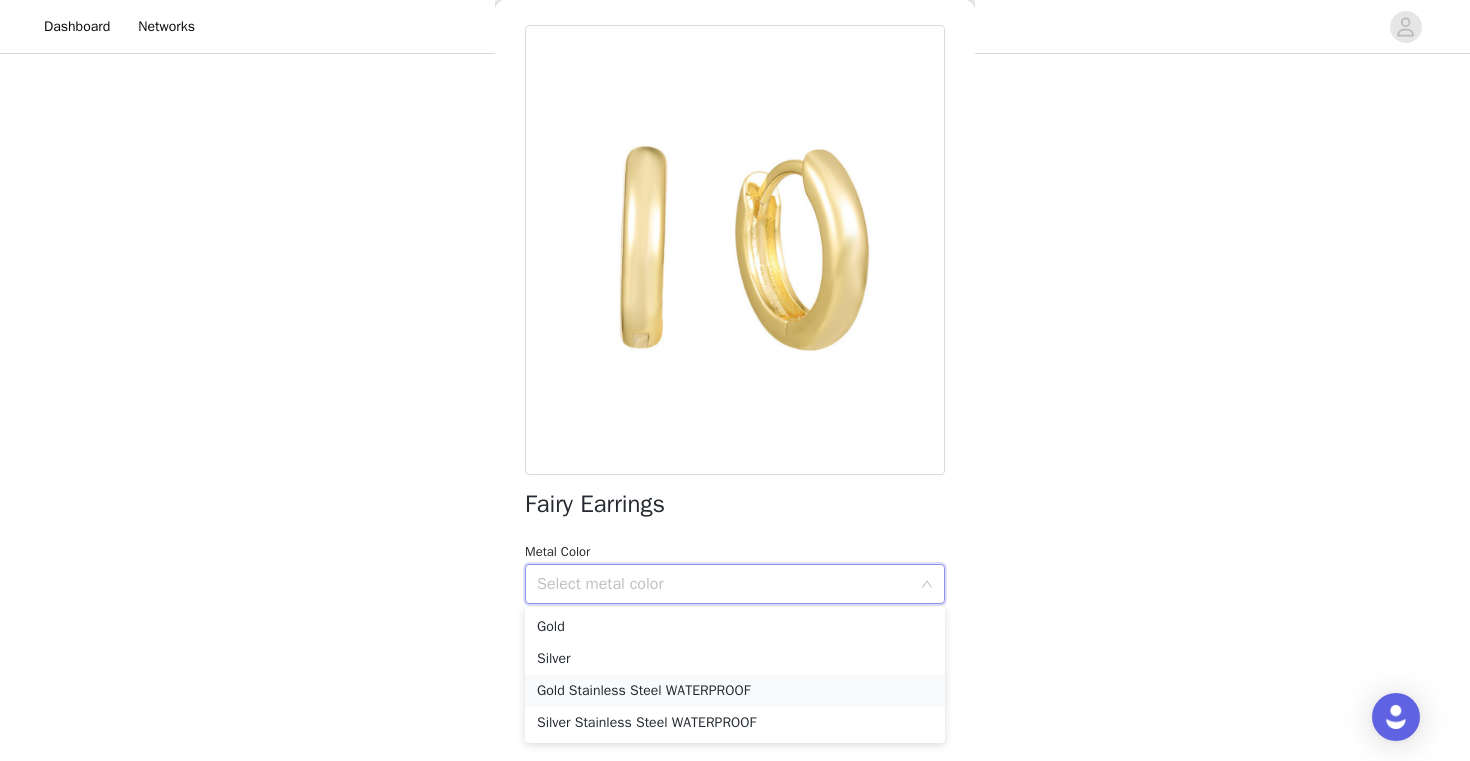 click on "Gold Stainless Steel WATERPROOF" at bounding box center (735, 691) 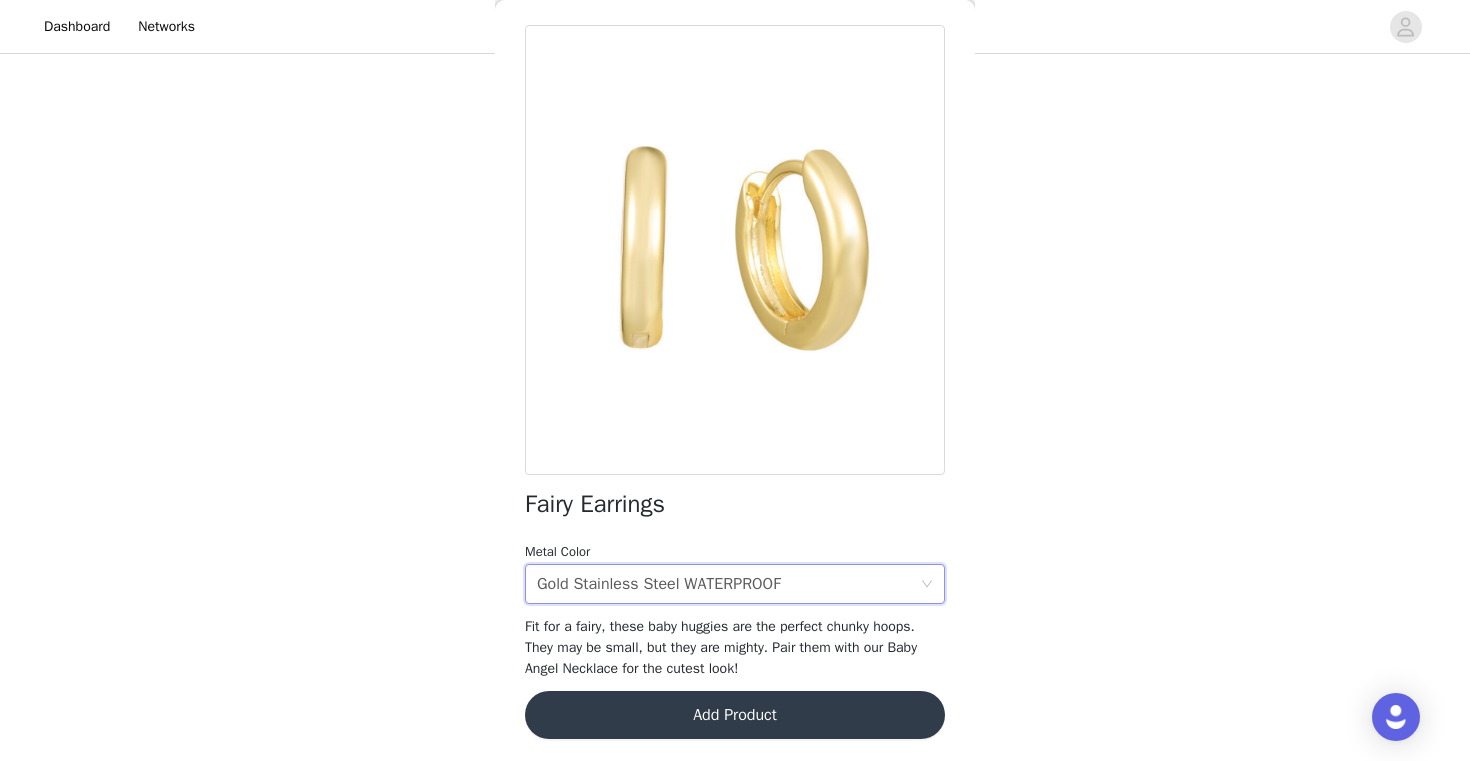 click on "Add Product" at bounding box center (735, 715) 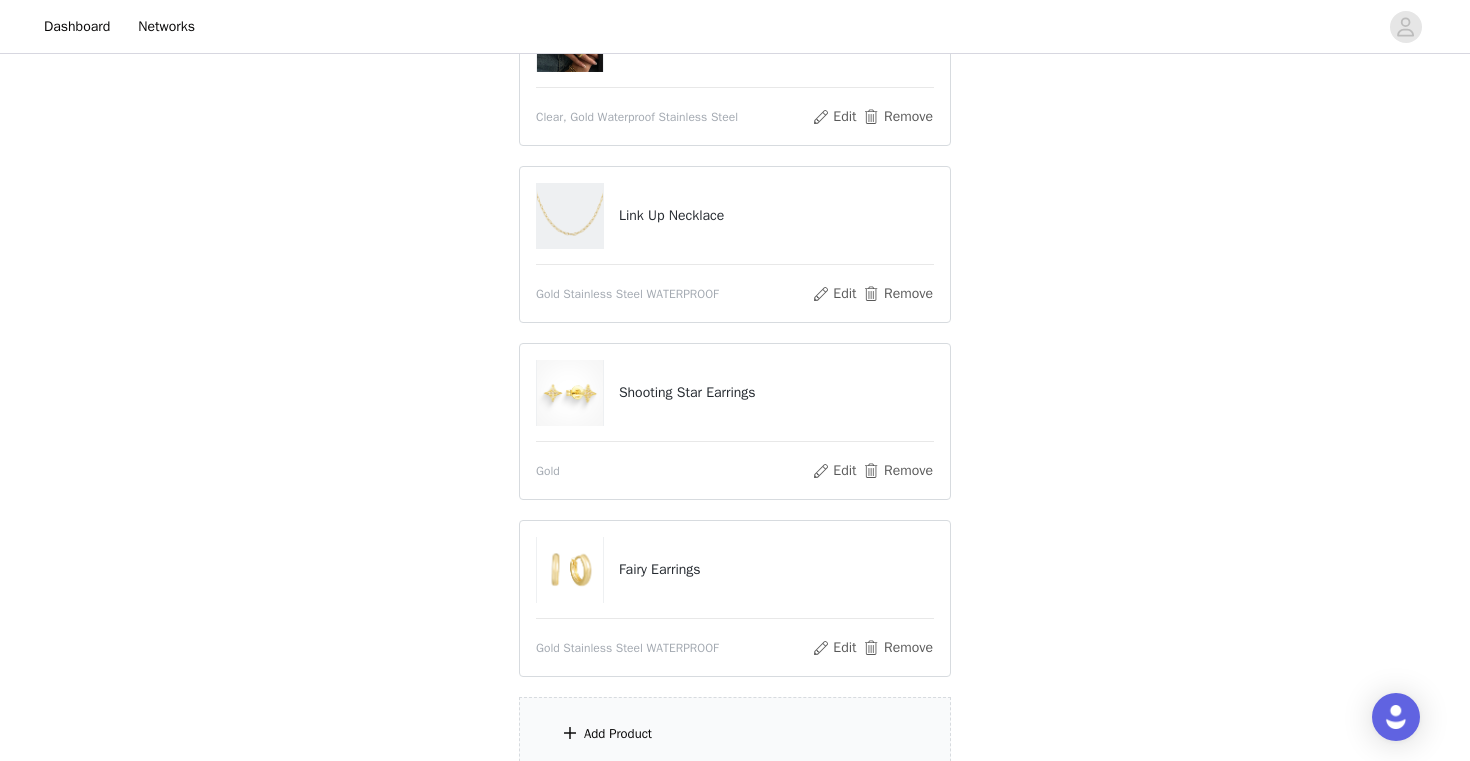 scroll, scrollTop: 507, scrollLeft: 0, axis: vertical 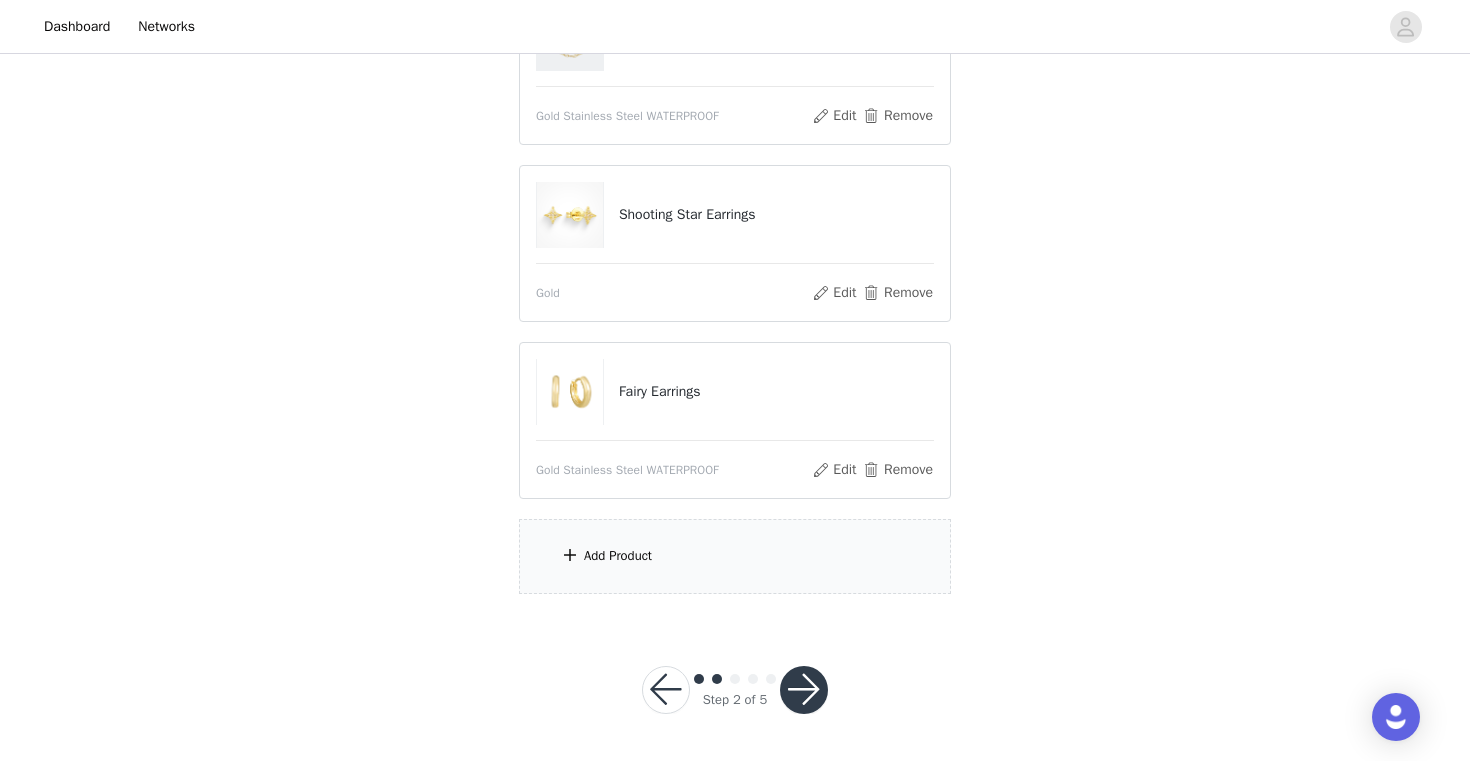 click on "Add Product" at bounding box center [618, 556] 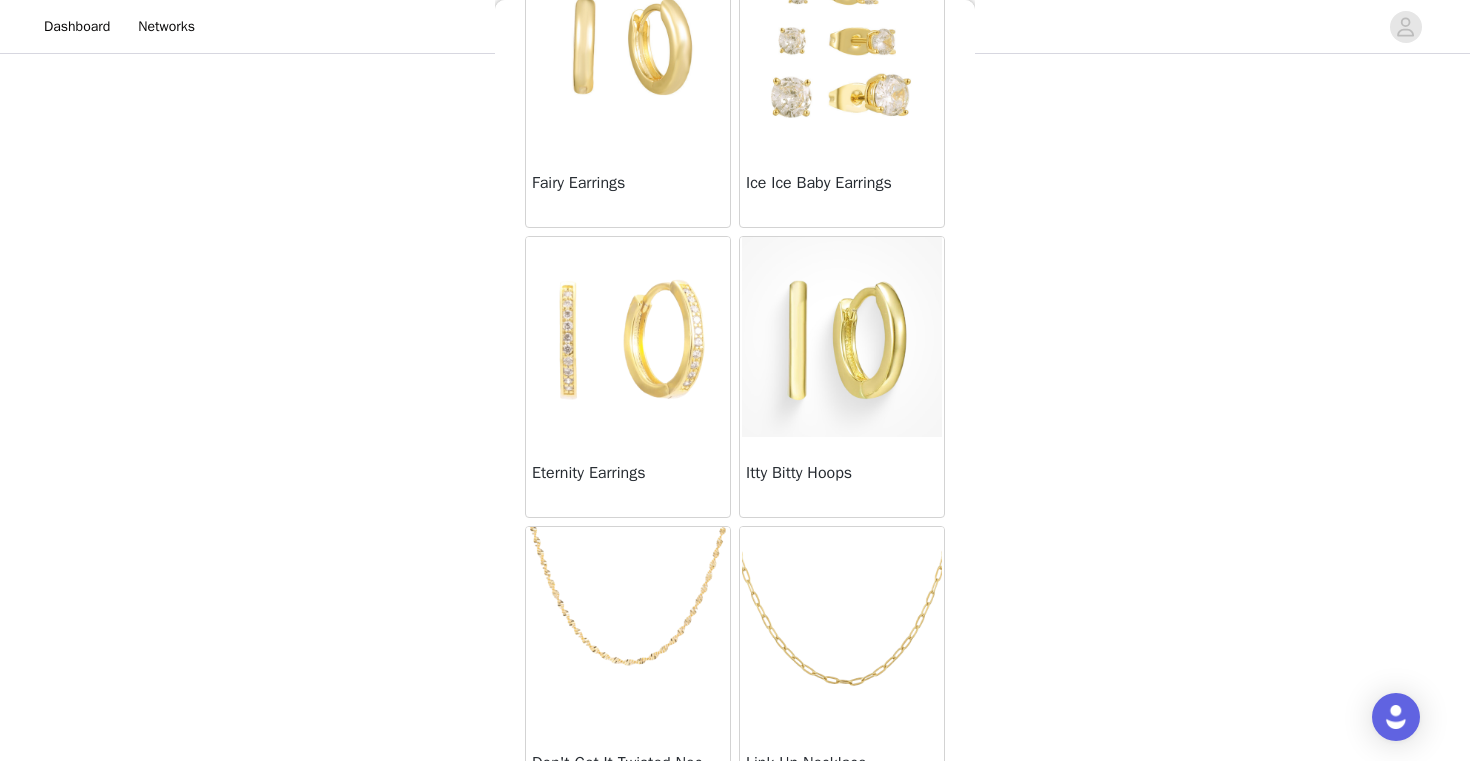scroll, scrollTop: 495, scrollLeft: 0, axis: vertical 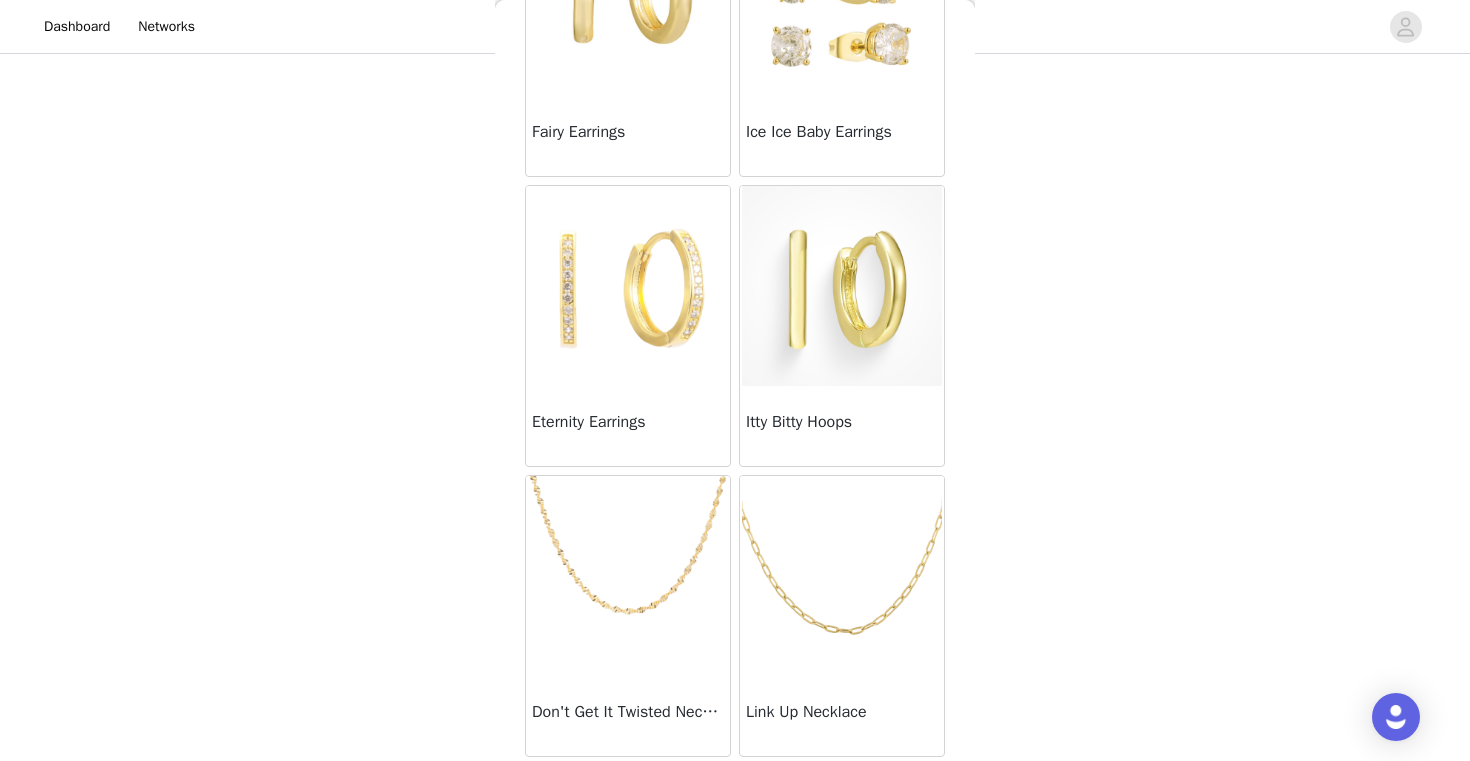 click at bounding box center [628, 576] 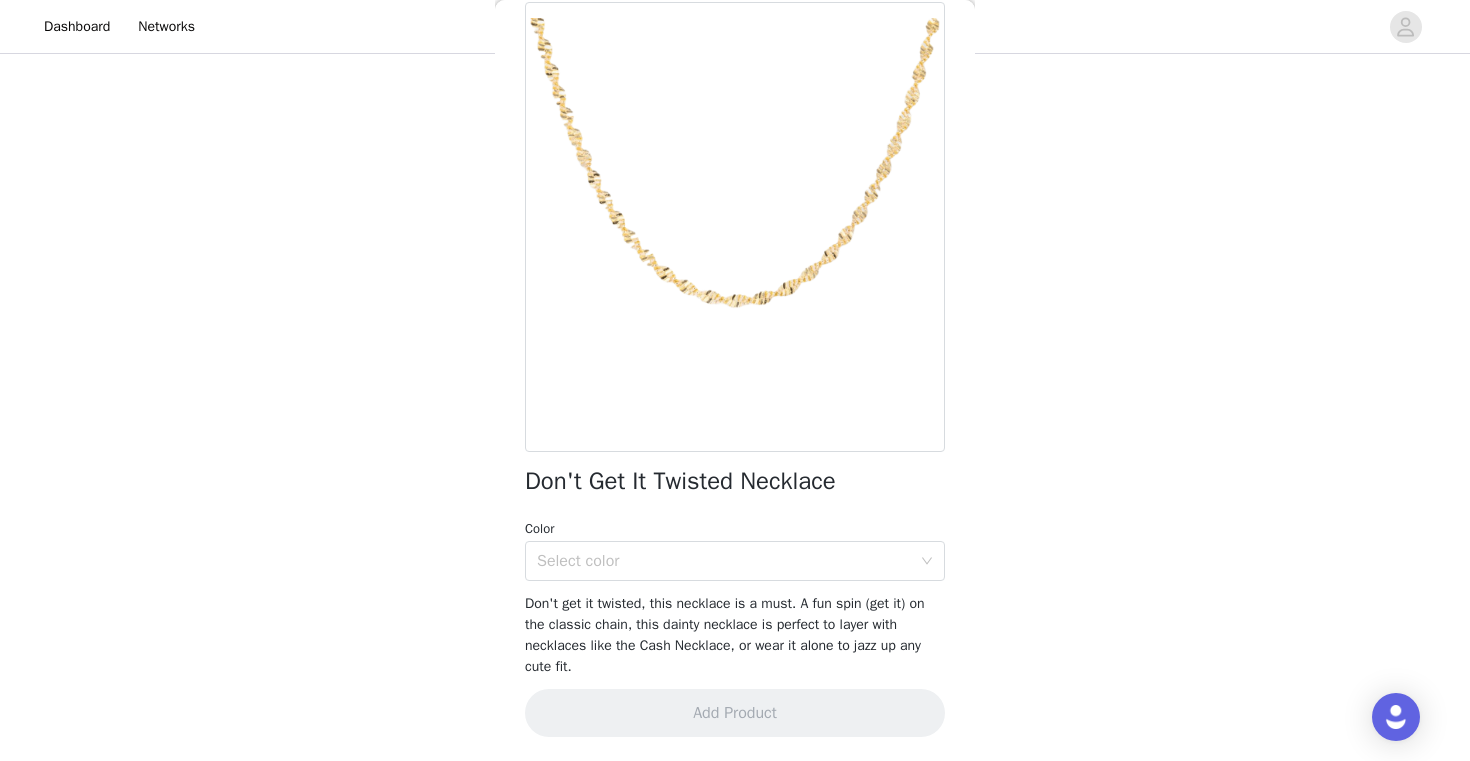 scroll, scrollTop: 97, scrollLeft: 0, axis: vertical 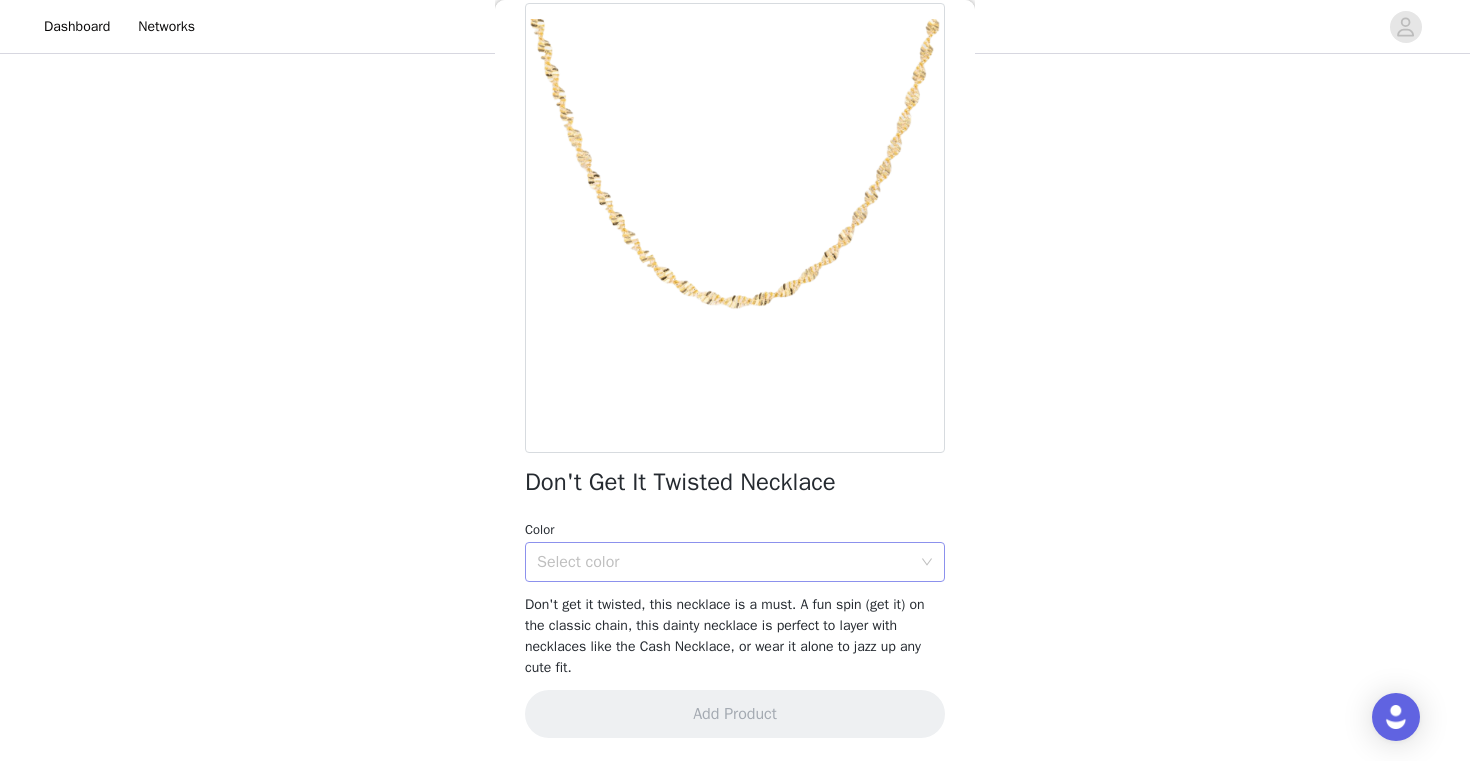 click on "Select color" at bounding box center (724, 562) 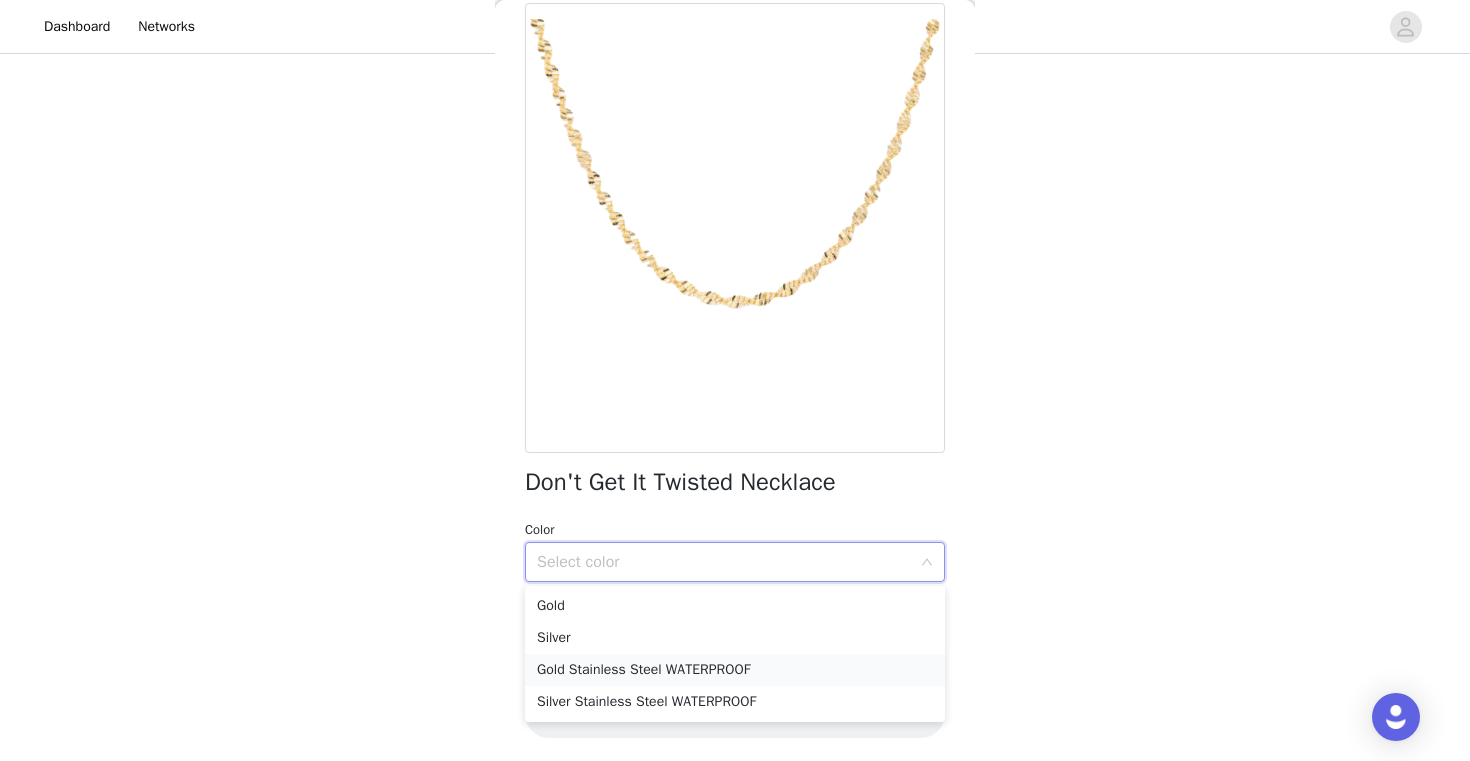 click on "Gold Stainless Steel WATERPROOF" at bounding box center (735, 670) 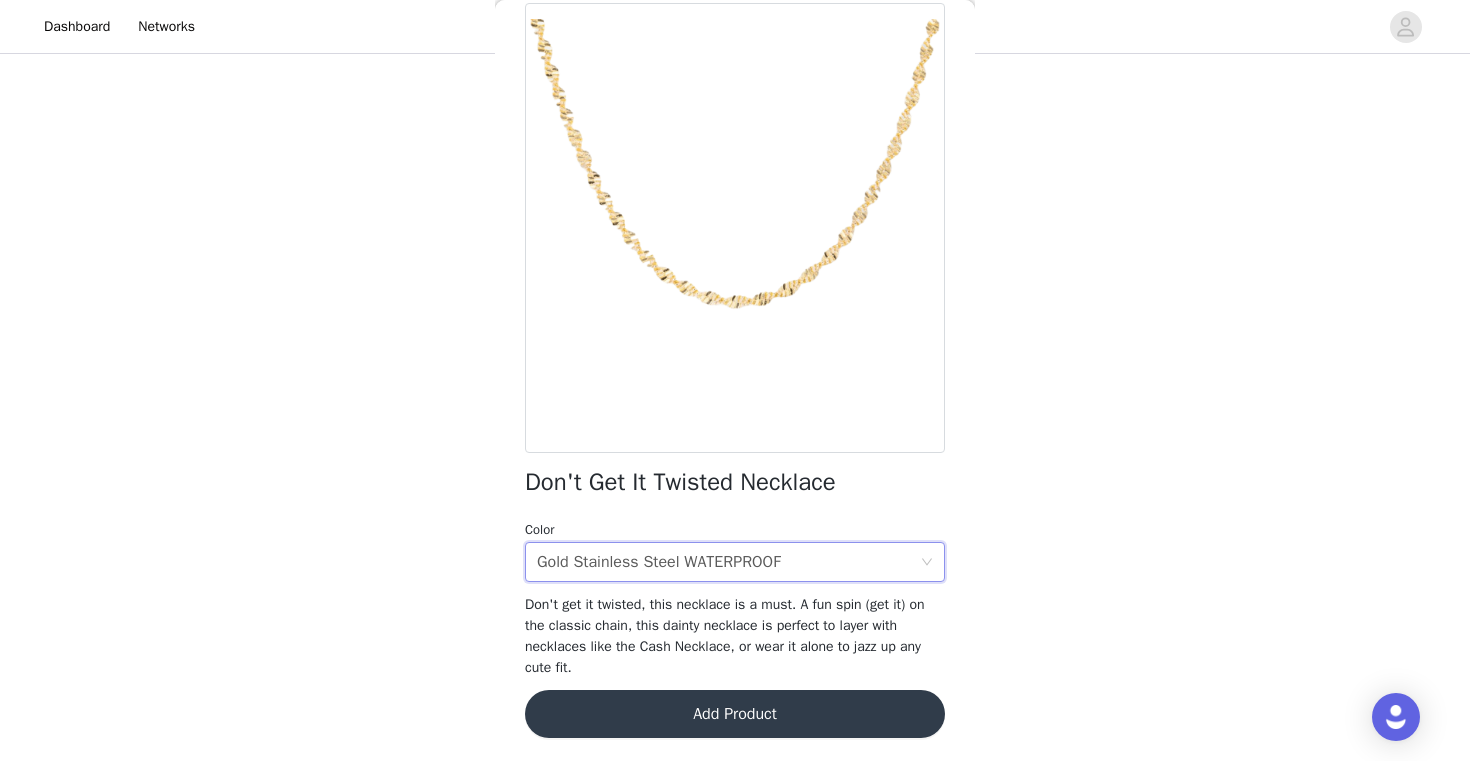 click on "Add Product" at bounding box center [735, 714] 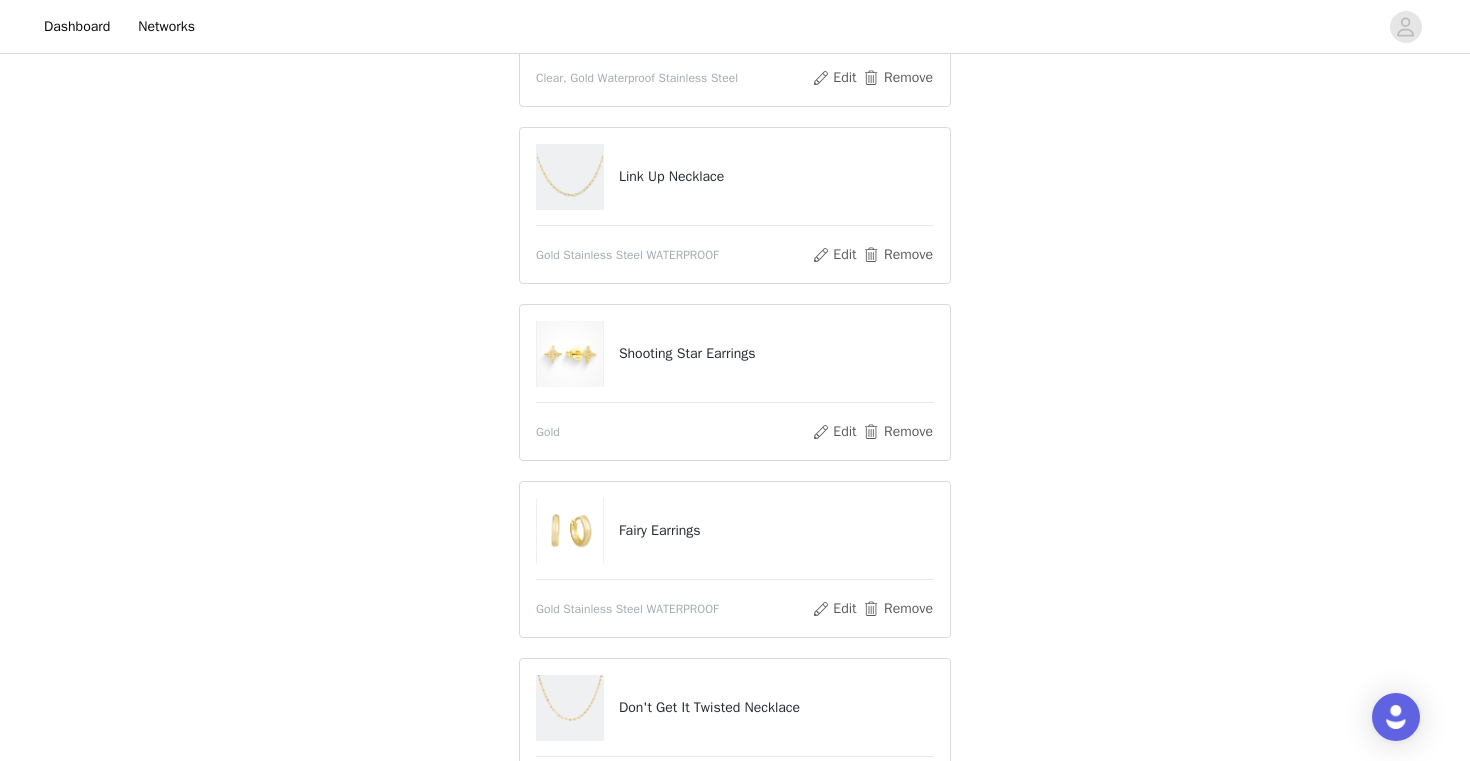scroll, scrollTop: 555, scrollLeft: 0, axis: vertical 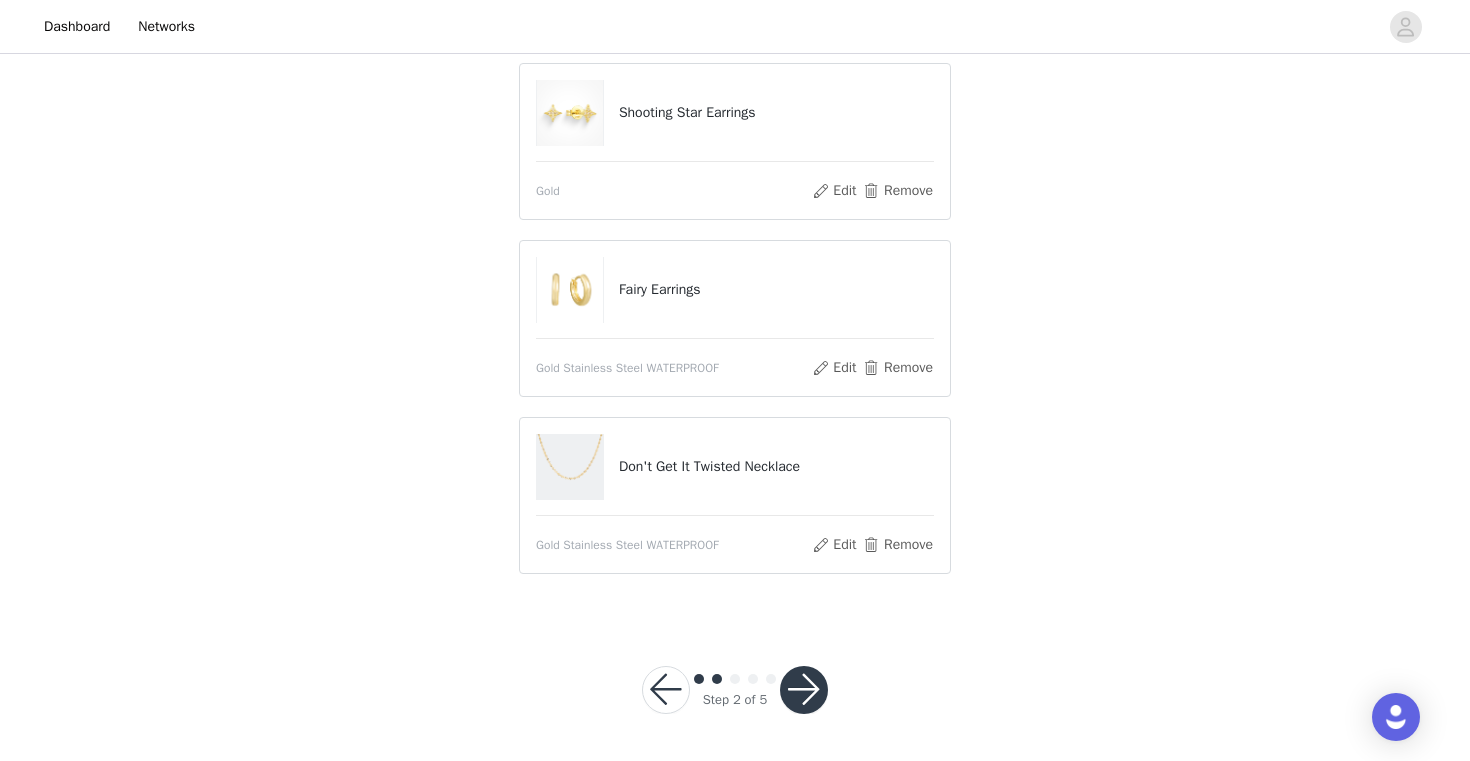 click at bounding box center (804, 690) 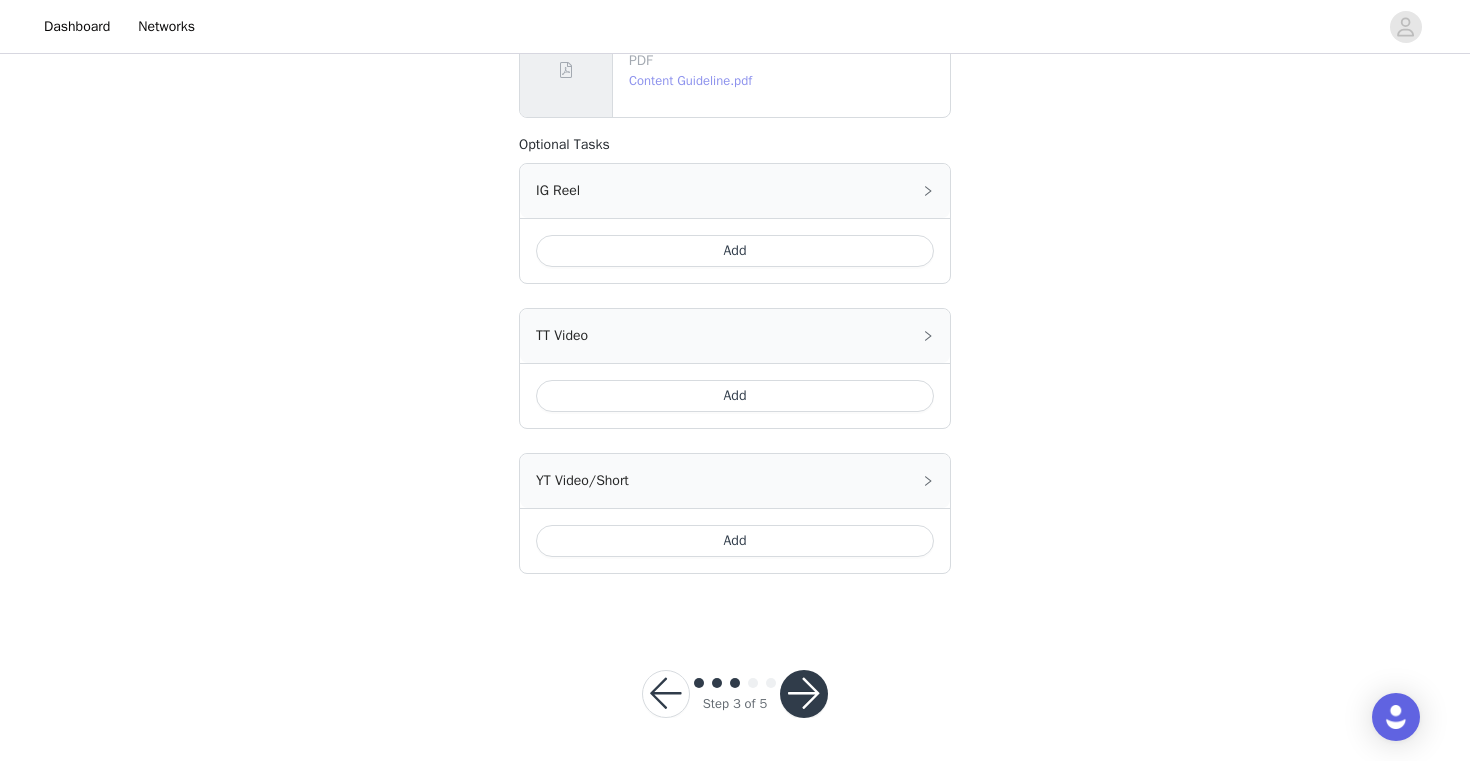 scroll, scrollTop: 862, scrollLeft: 0, axis: vertical 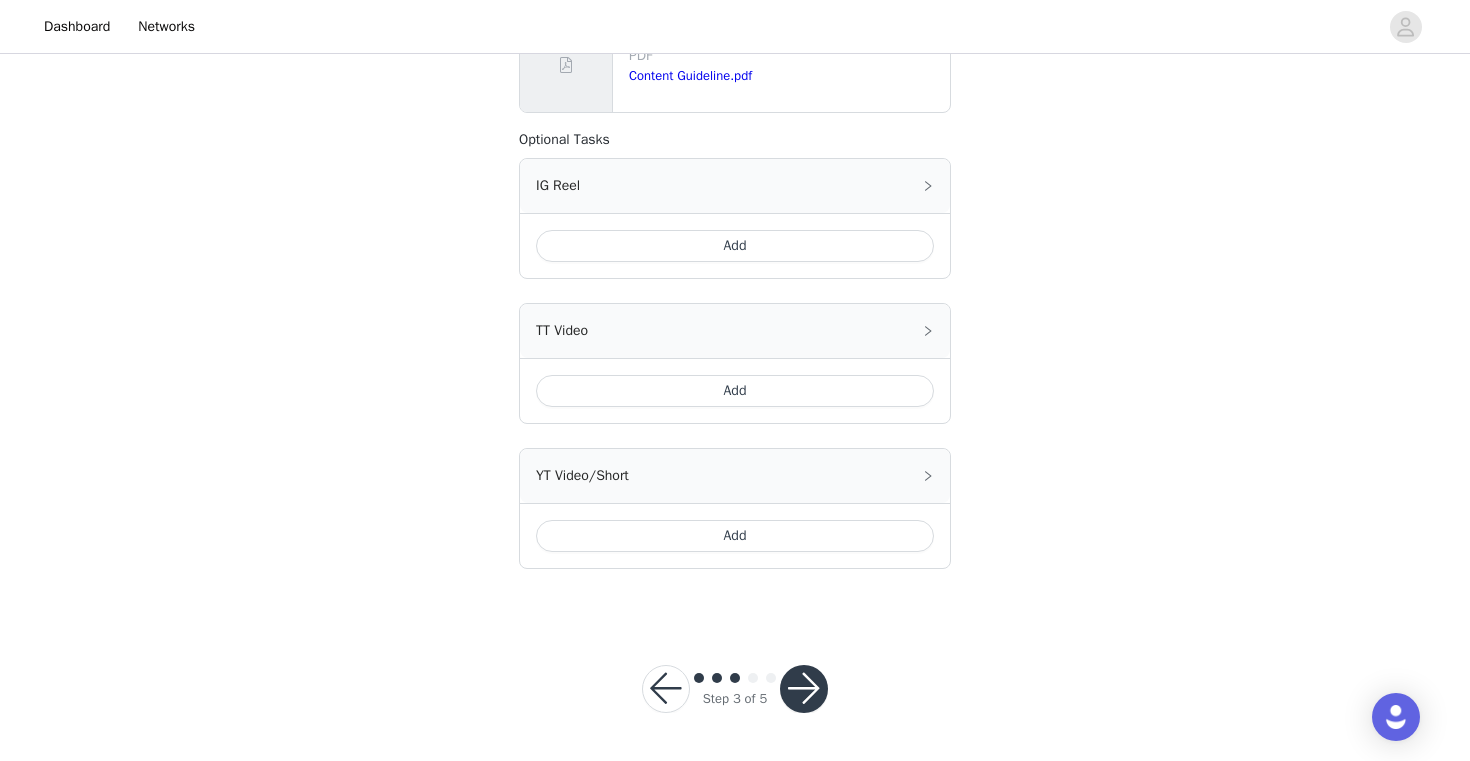 click on "Step 3 of 5" at bounding box center [735, 689] 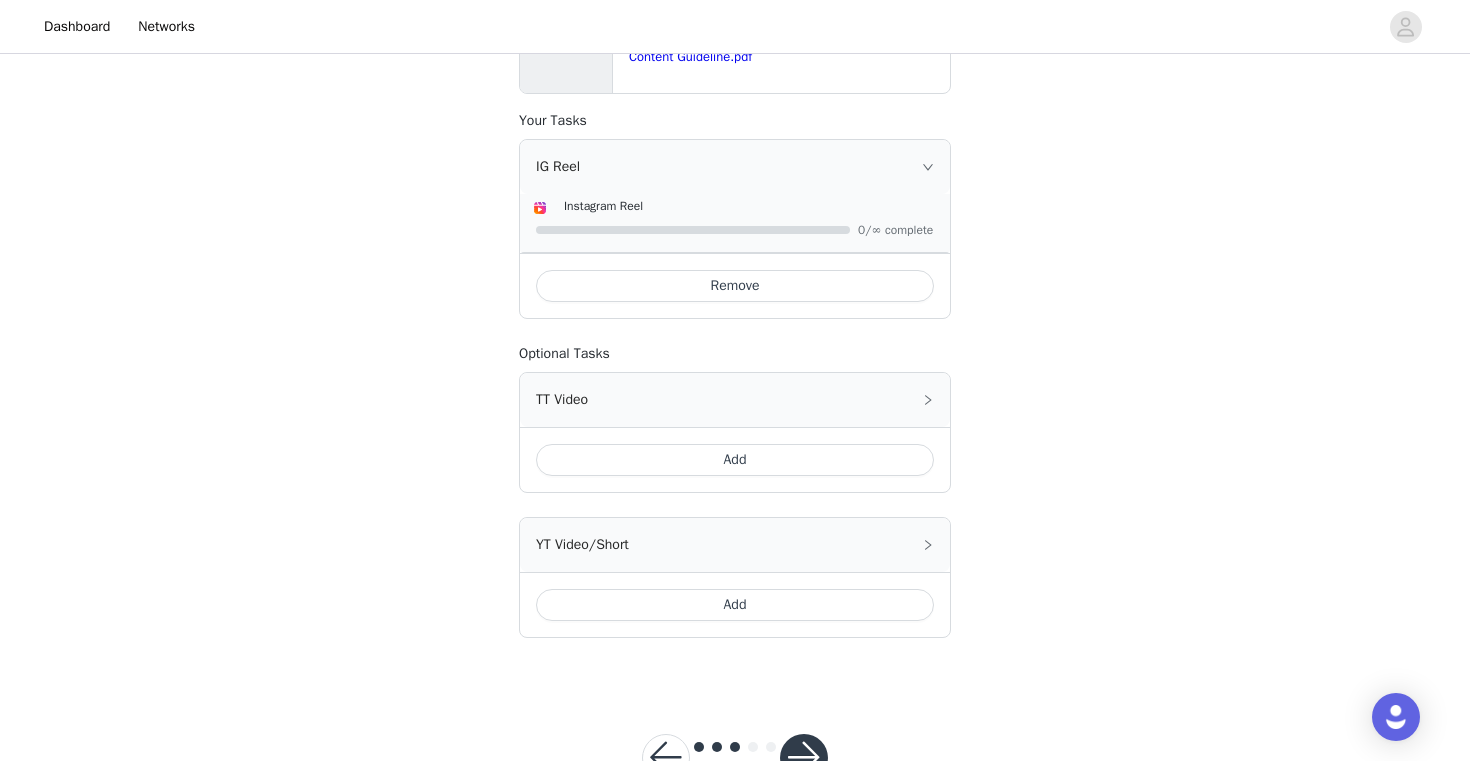 click on "Add" at bounding box center [735, 460] 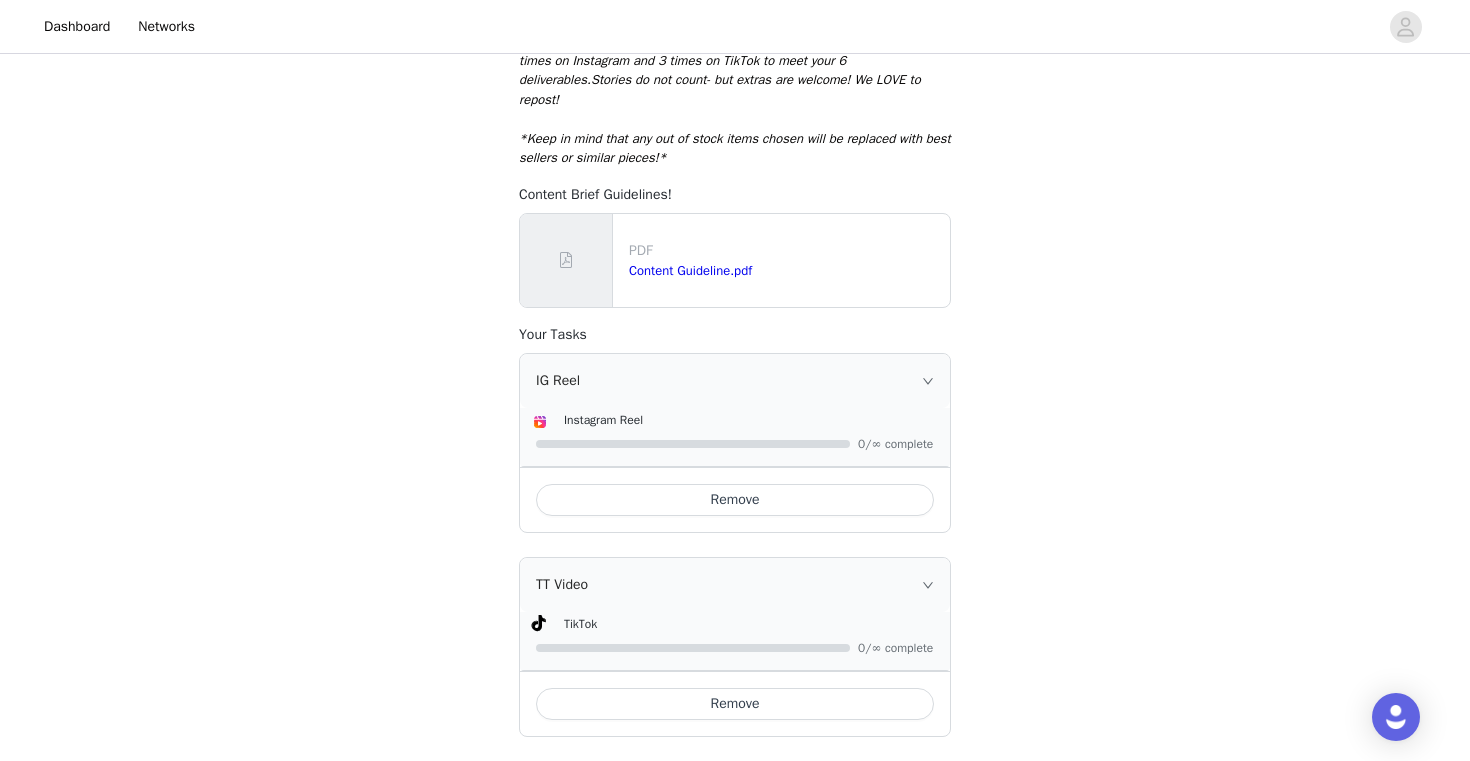 scroll, scrollTop: 1009, scrollLeft: 0, axis: vertical 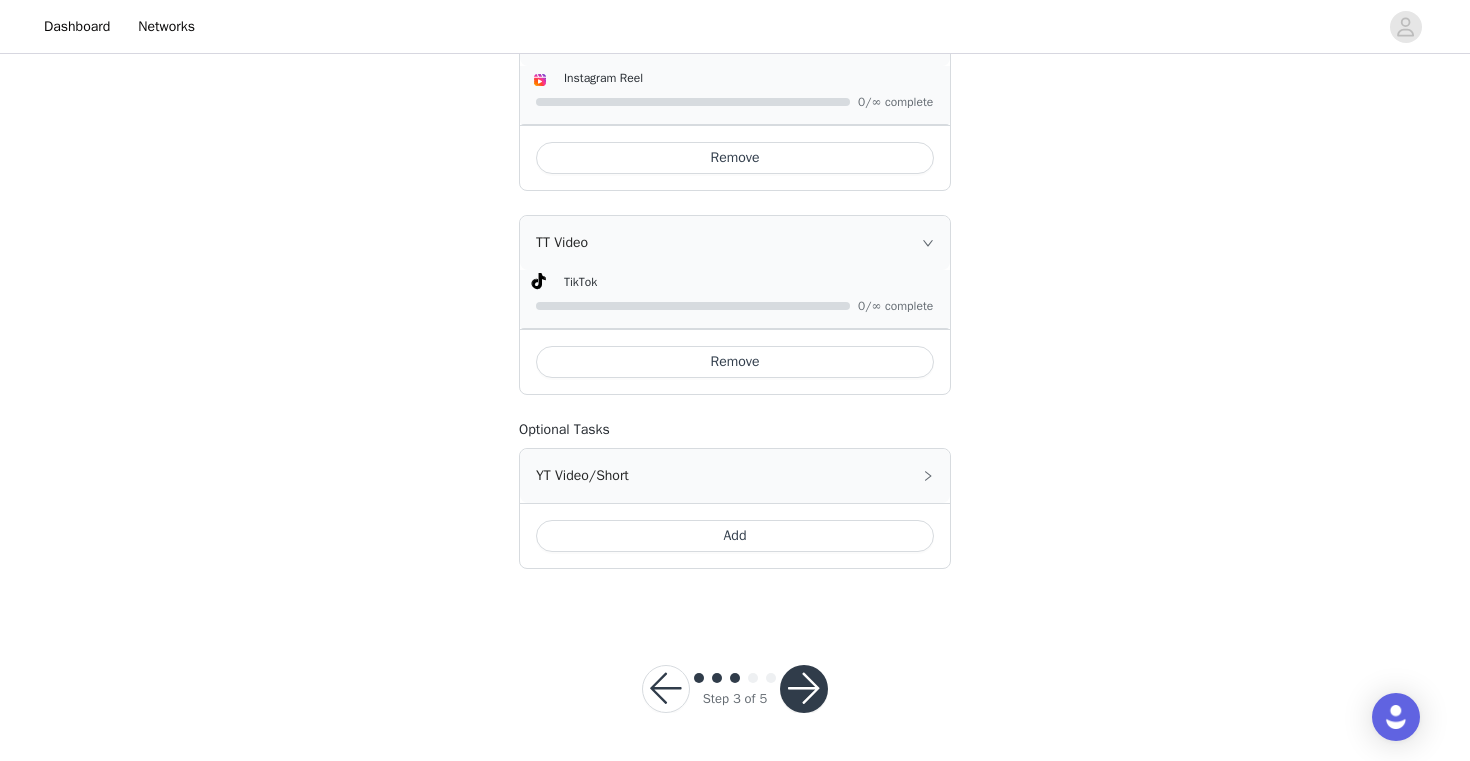 click at bounding box center [804, 689] 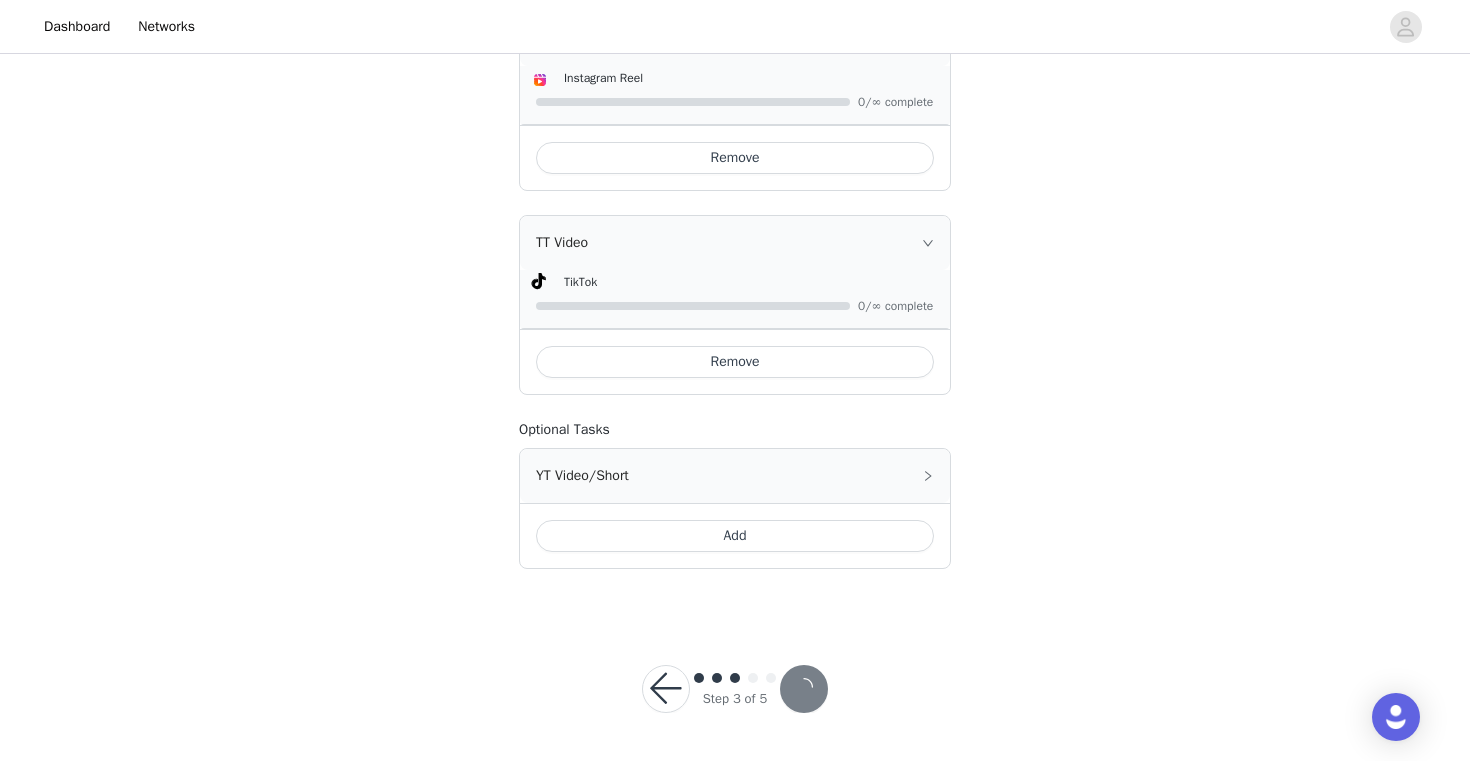 scroll, scrollTop: 0, scrollLeft: 0, axis: both 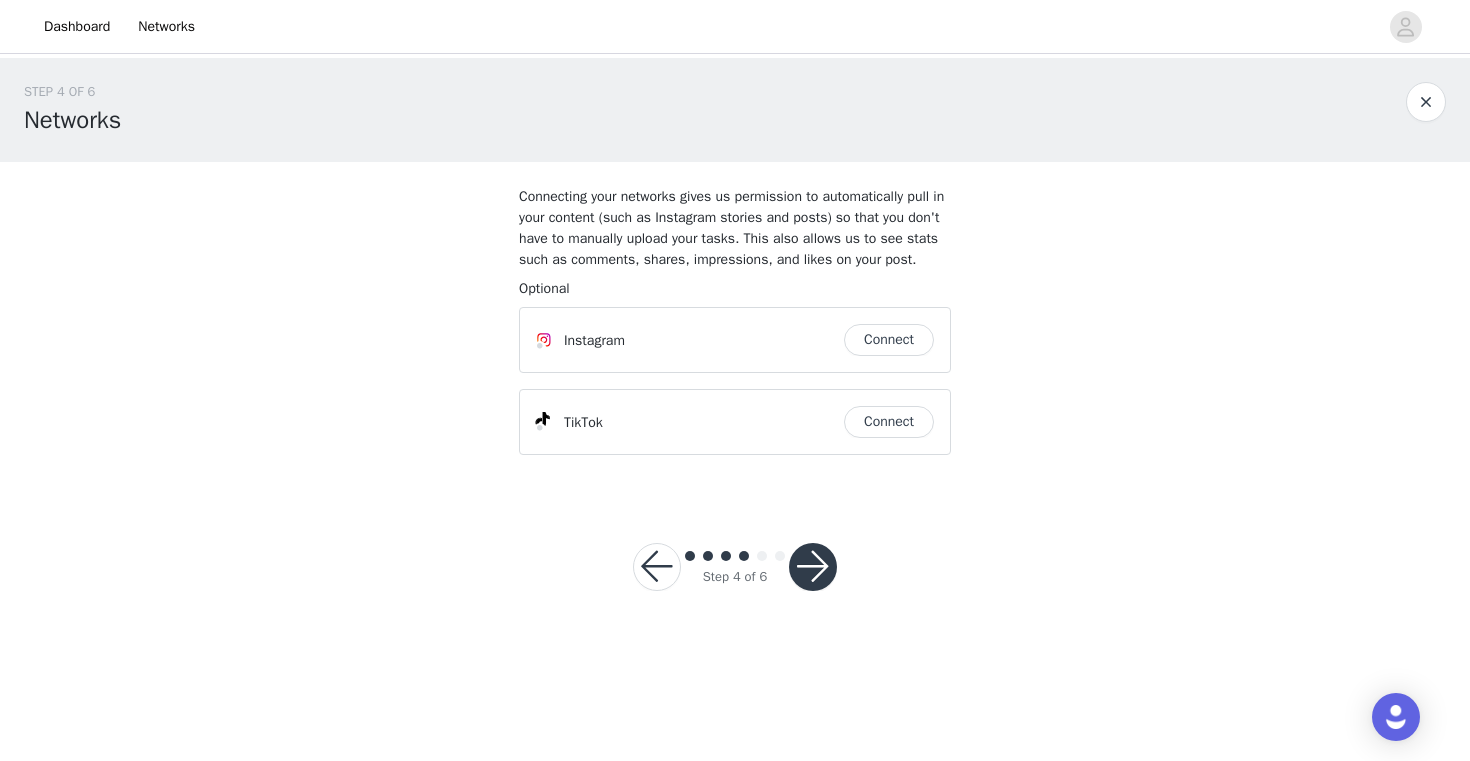 click on "Connect" at bounding box center [889, 340] 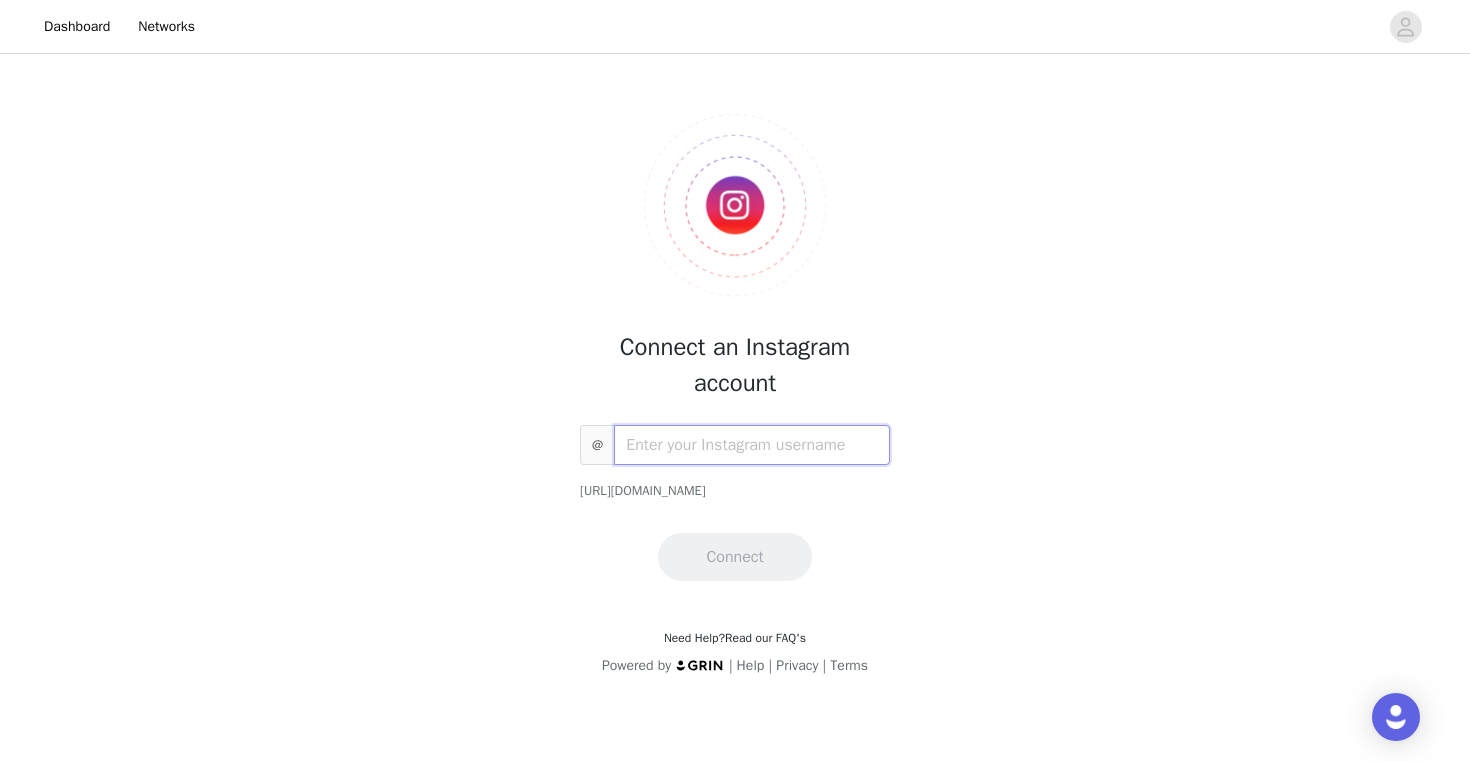 click at bounding box center (752, 445) 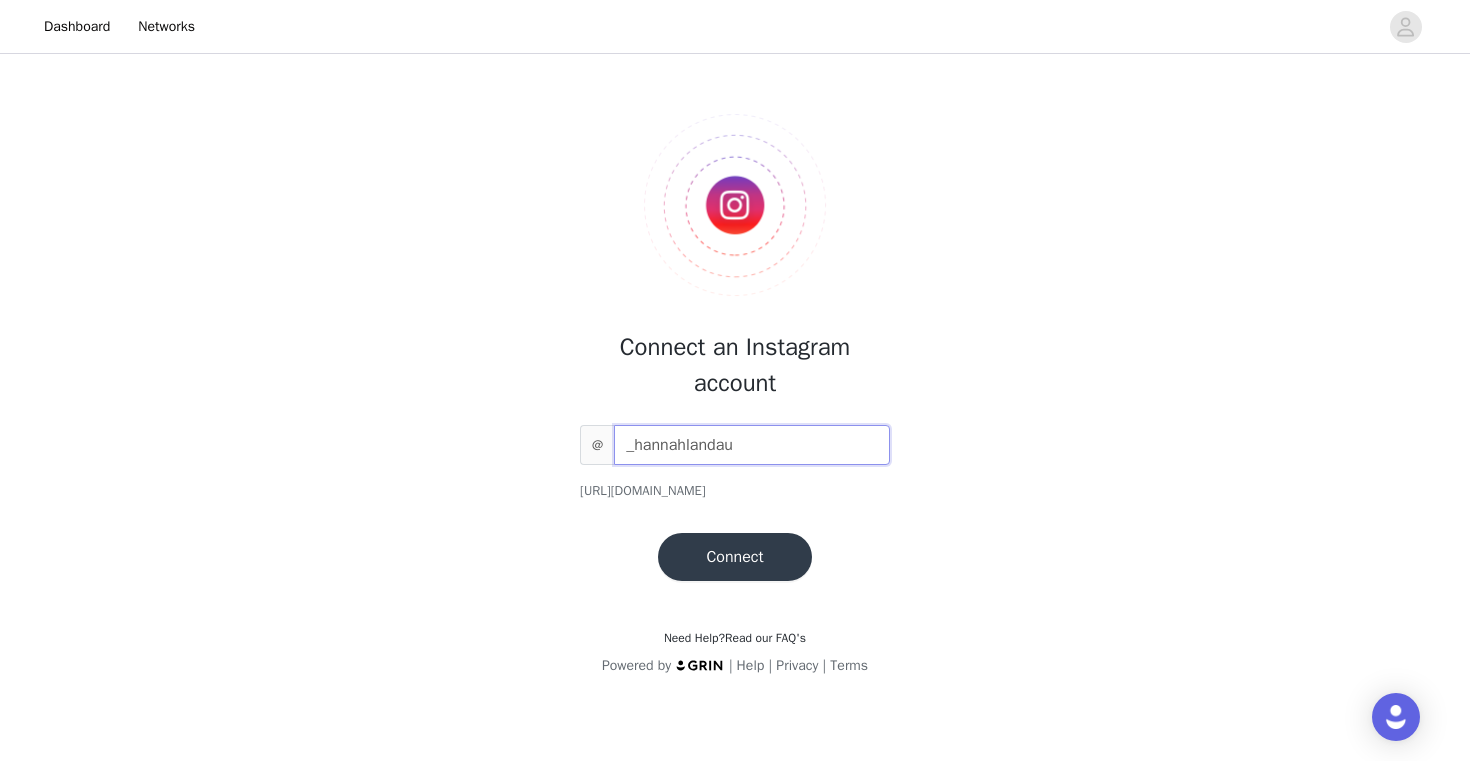 type on "_hannahlandau" 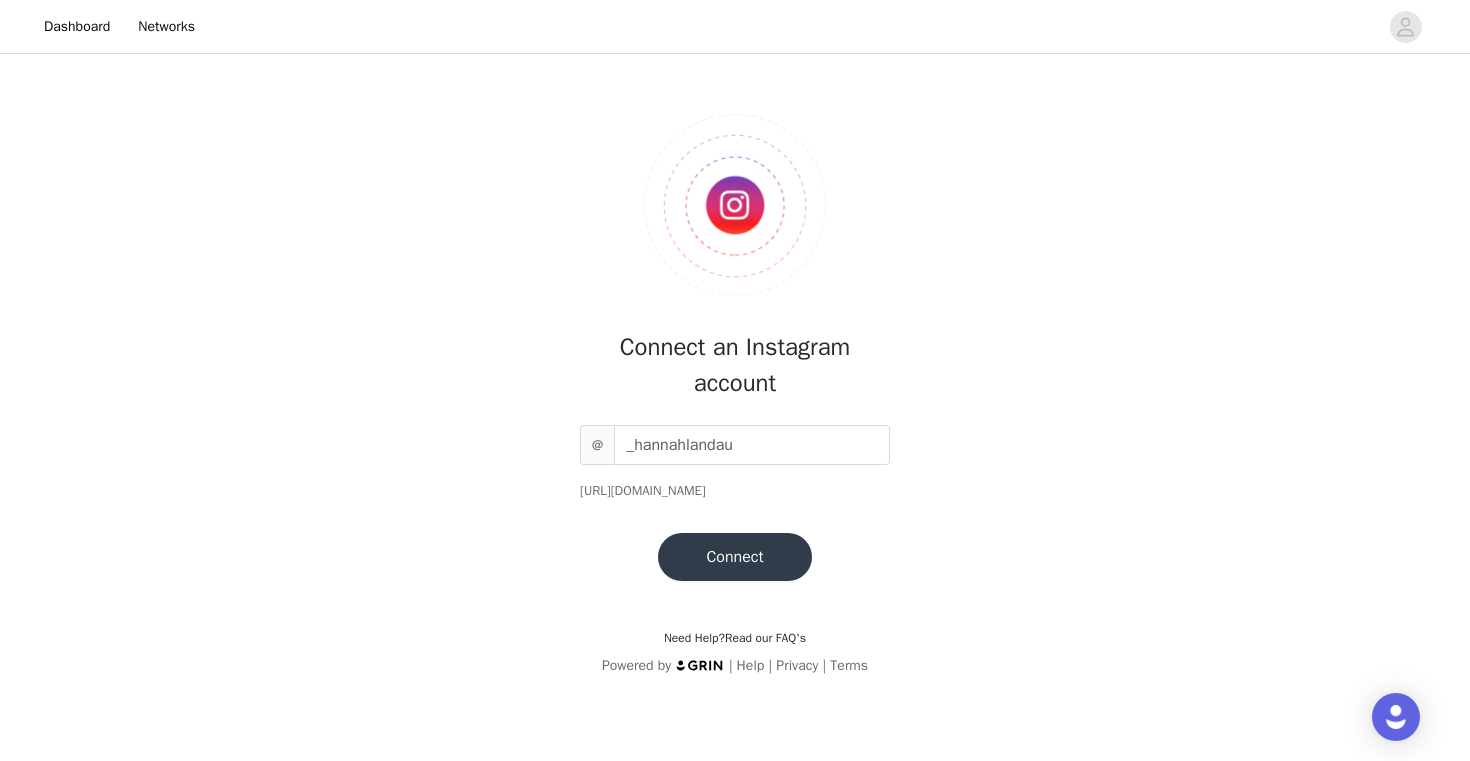 click on "Connect" at bounding box center [734, 557] 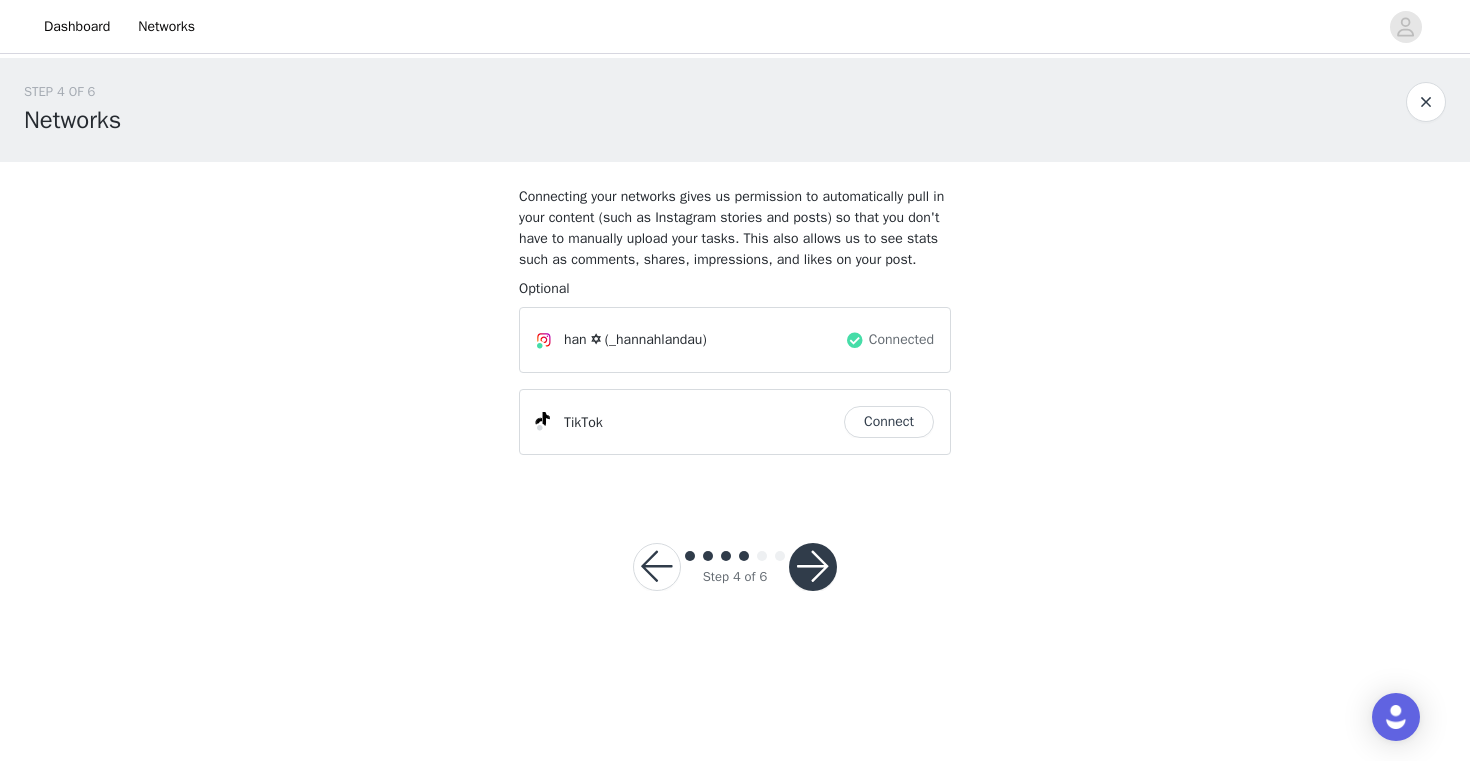 click on "Connect" at bounding box center (889, 422) 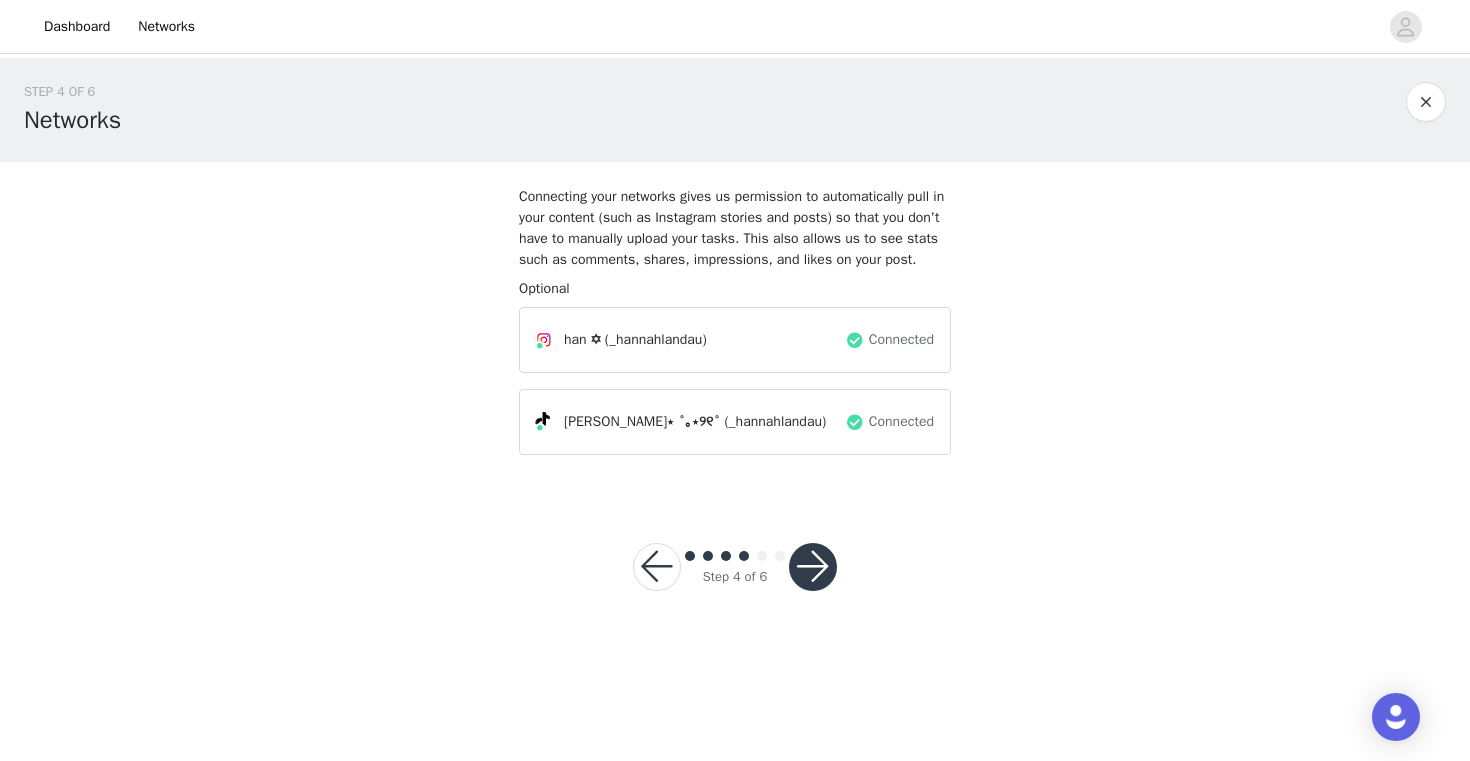 click at bounding box center (813, 567) 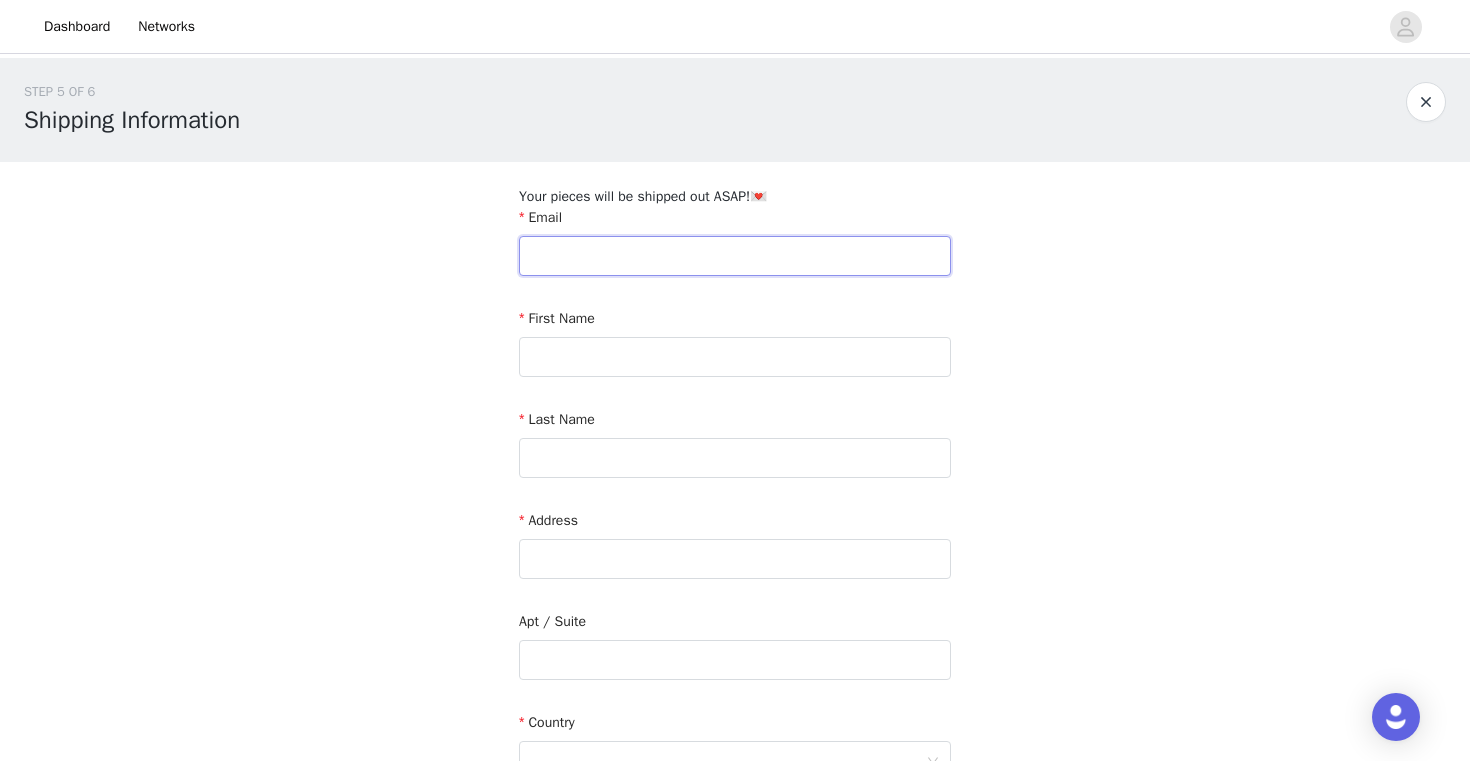 click at bounding box center [735, 256] 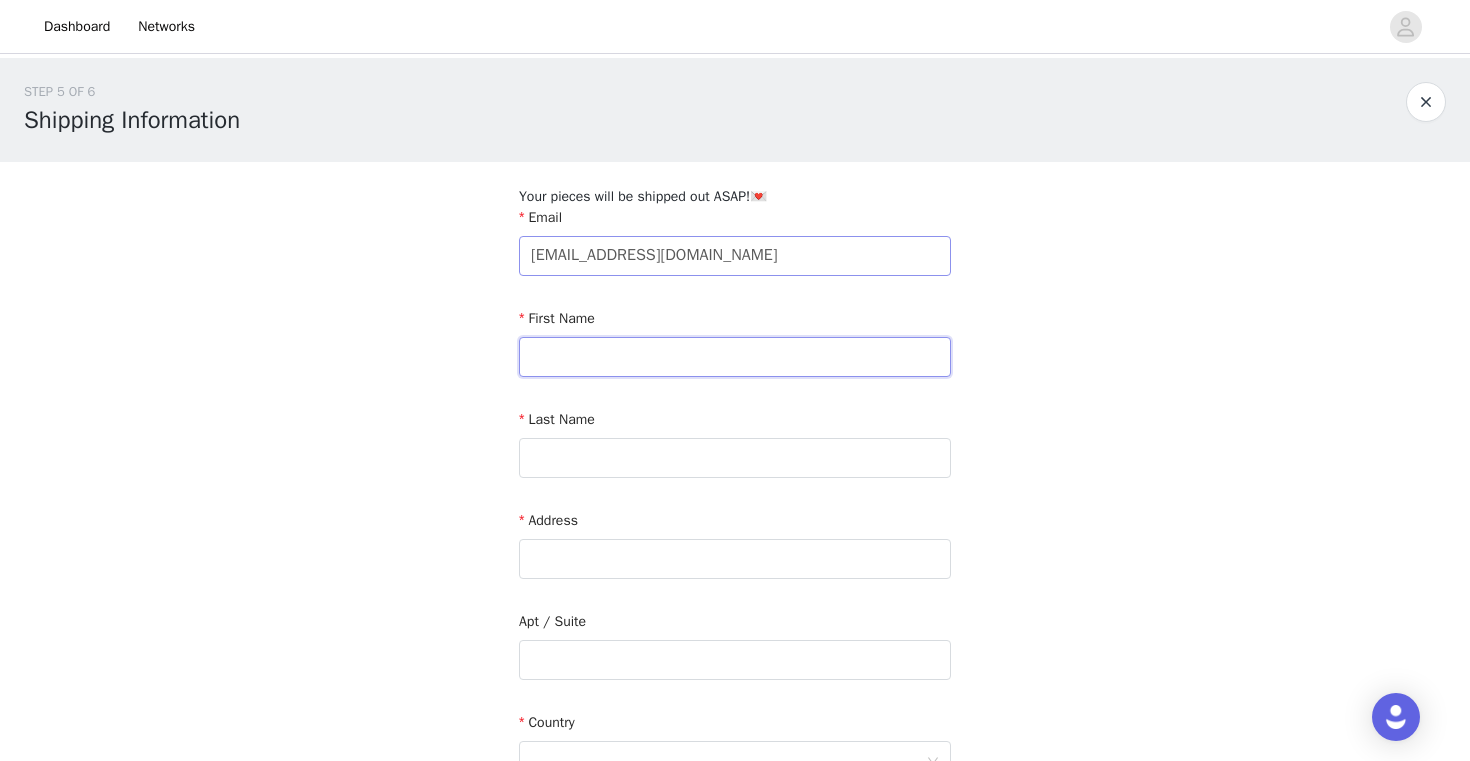 type on "Hannah" 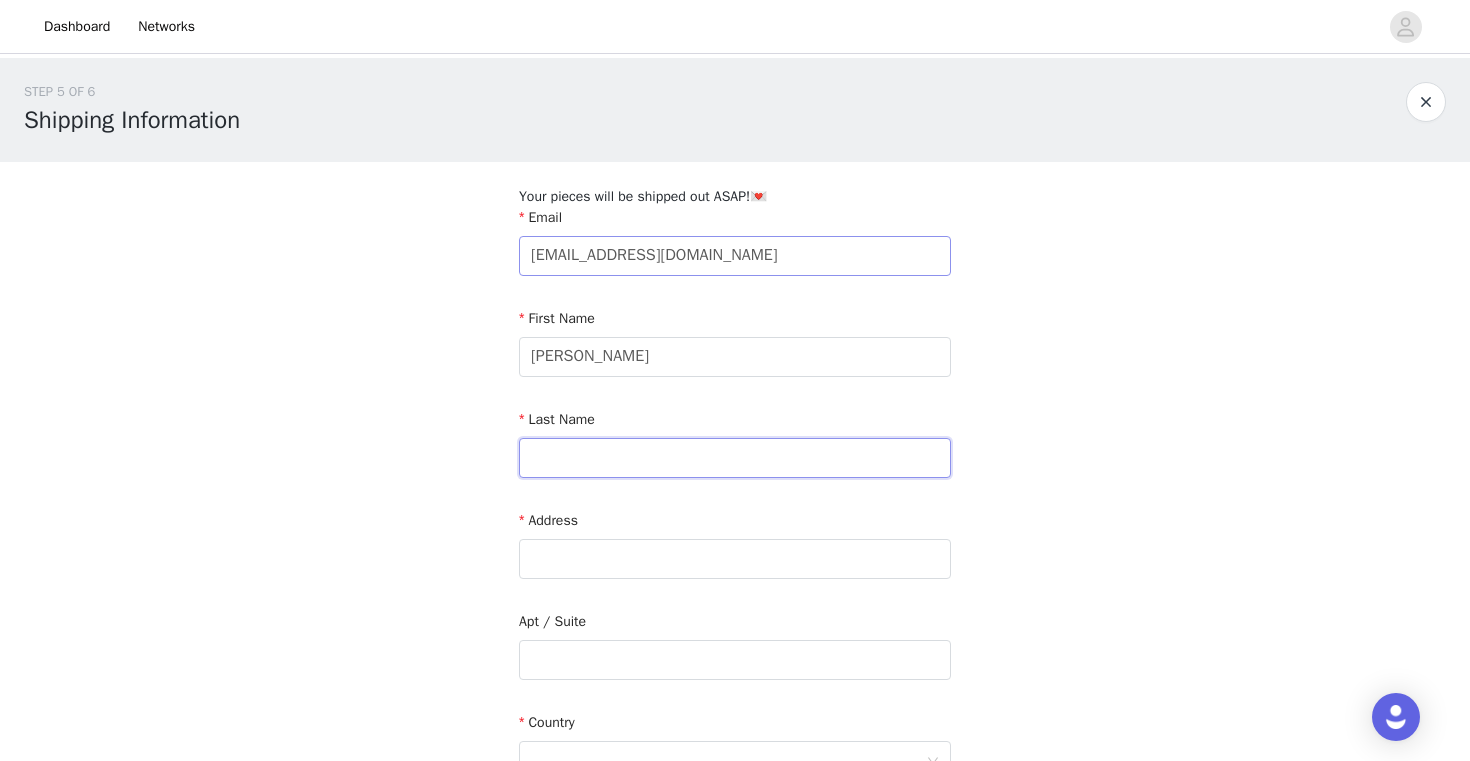 type on "Landau" 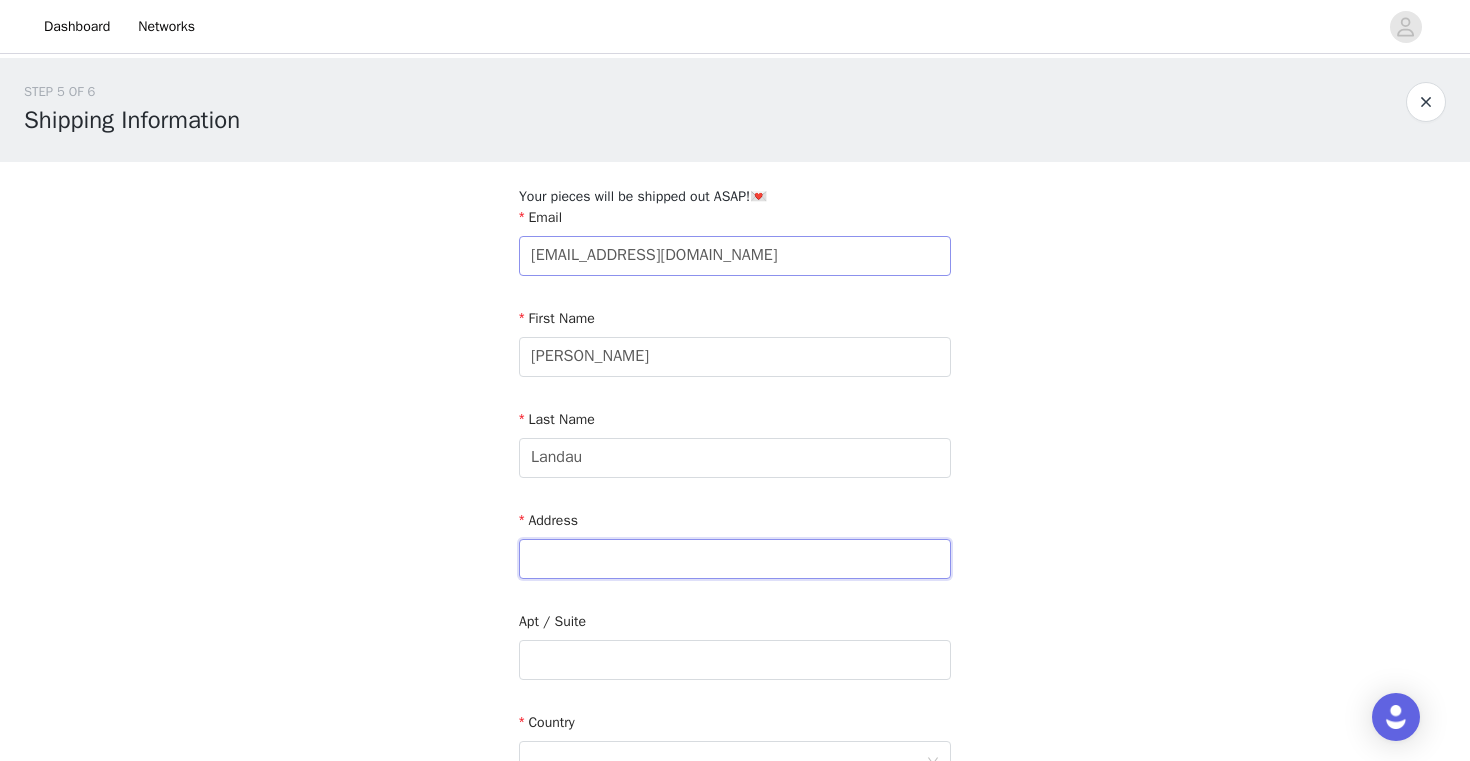type on "1436 S Abington Ln" 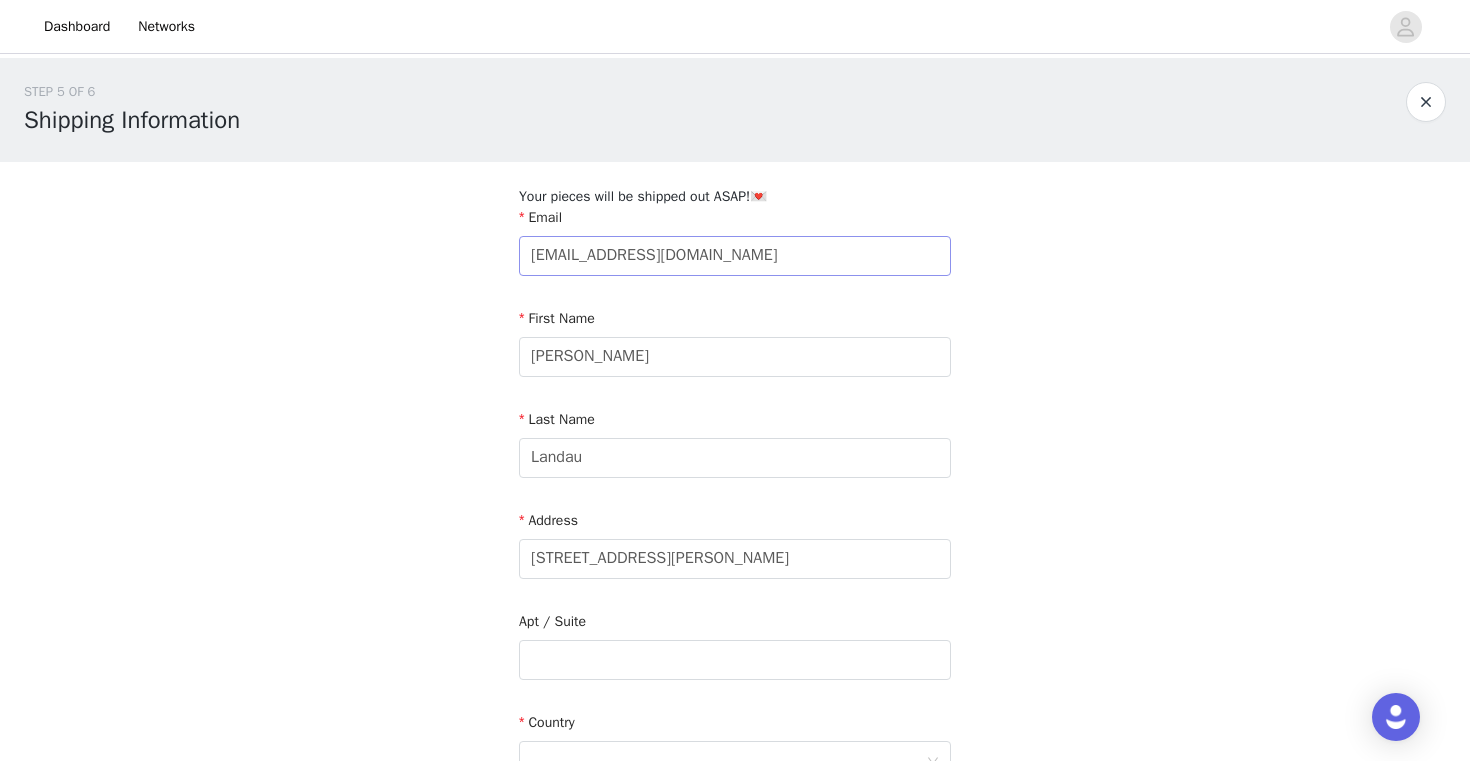 type on "Round Lake" 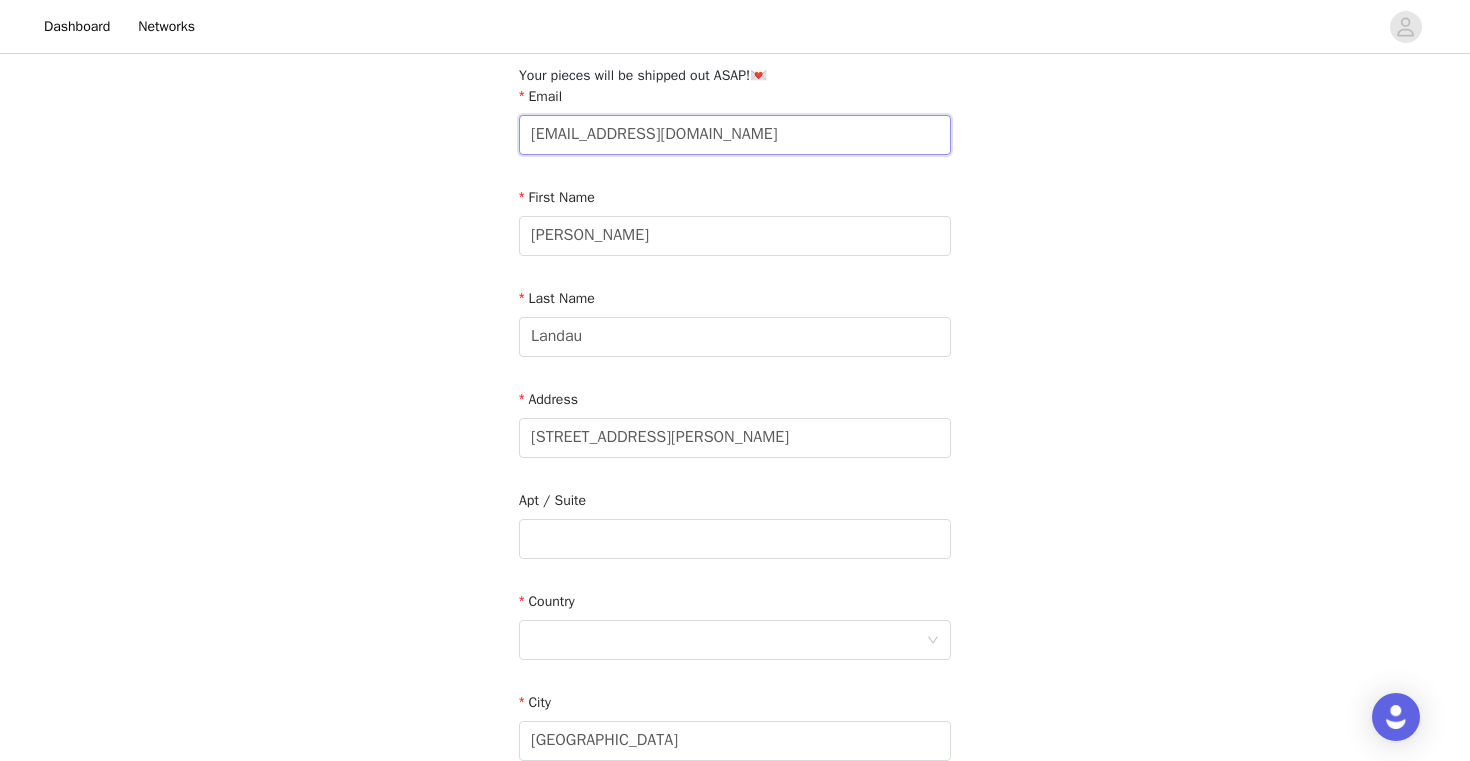 scroll, scrollTop: 124, scrollLeft: 0, axis: vertical 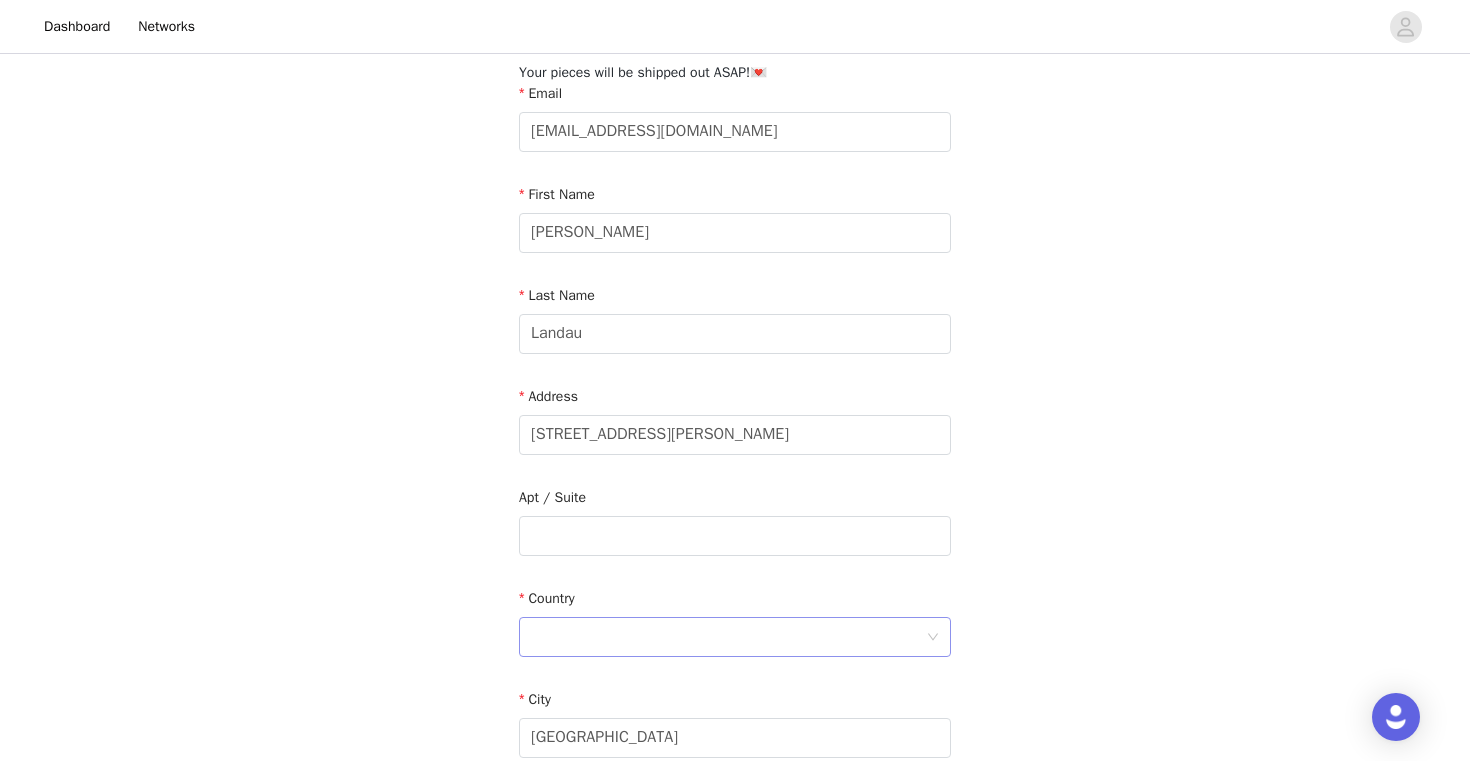 click at bounding box center (728, 637) 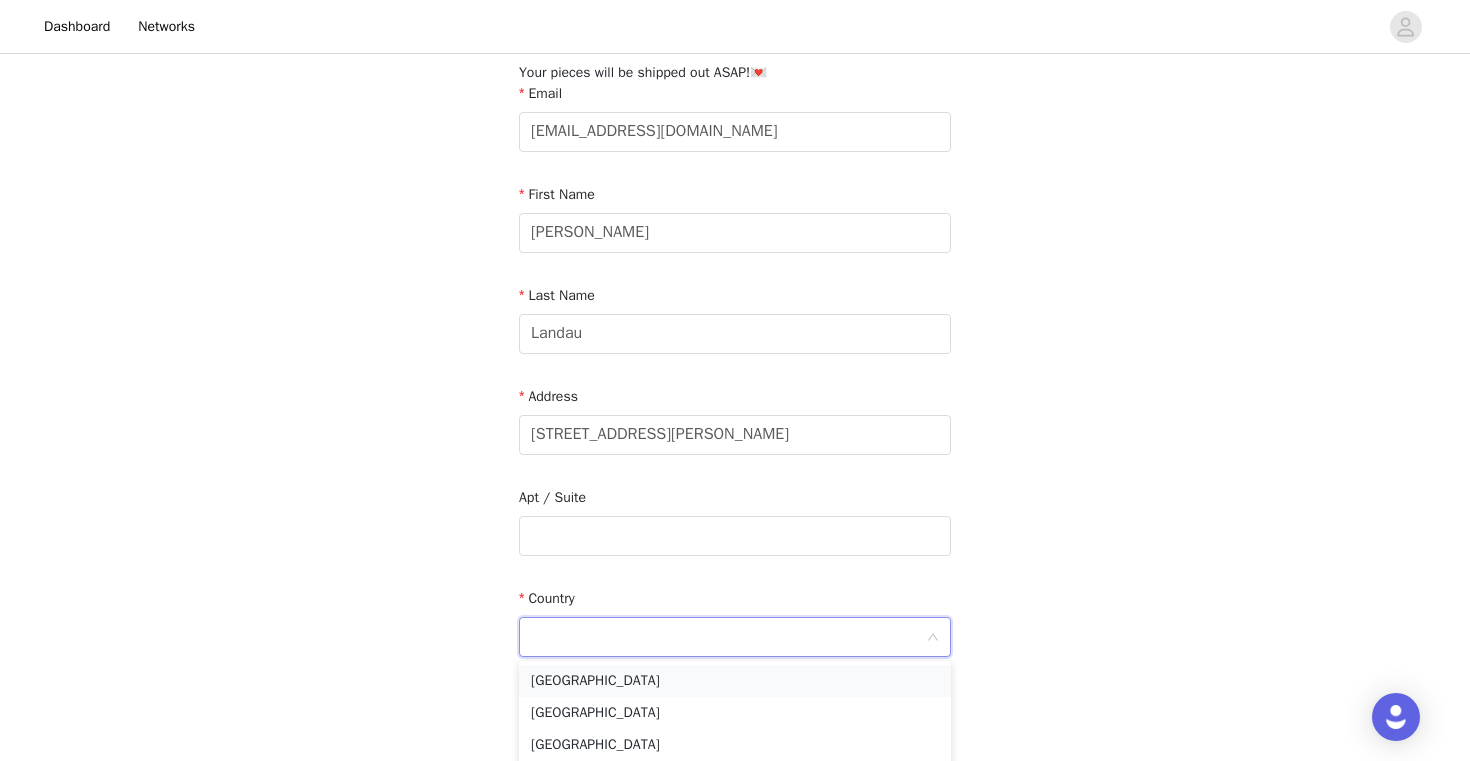 click on "United States" at bounding box center [735, 681] 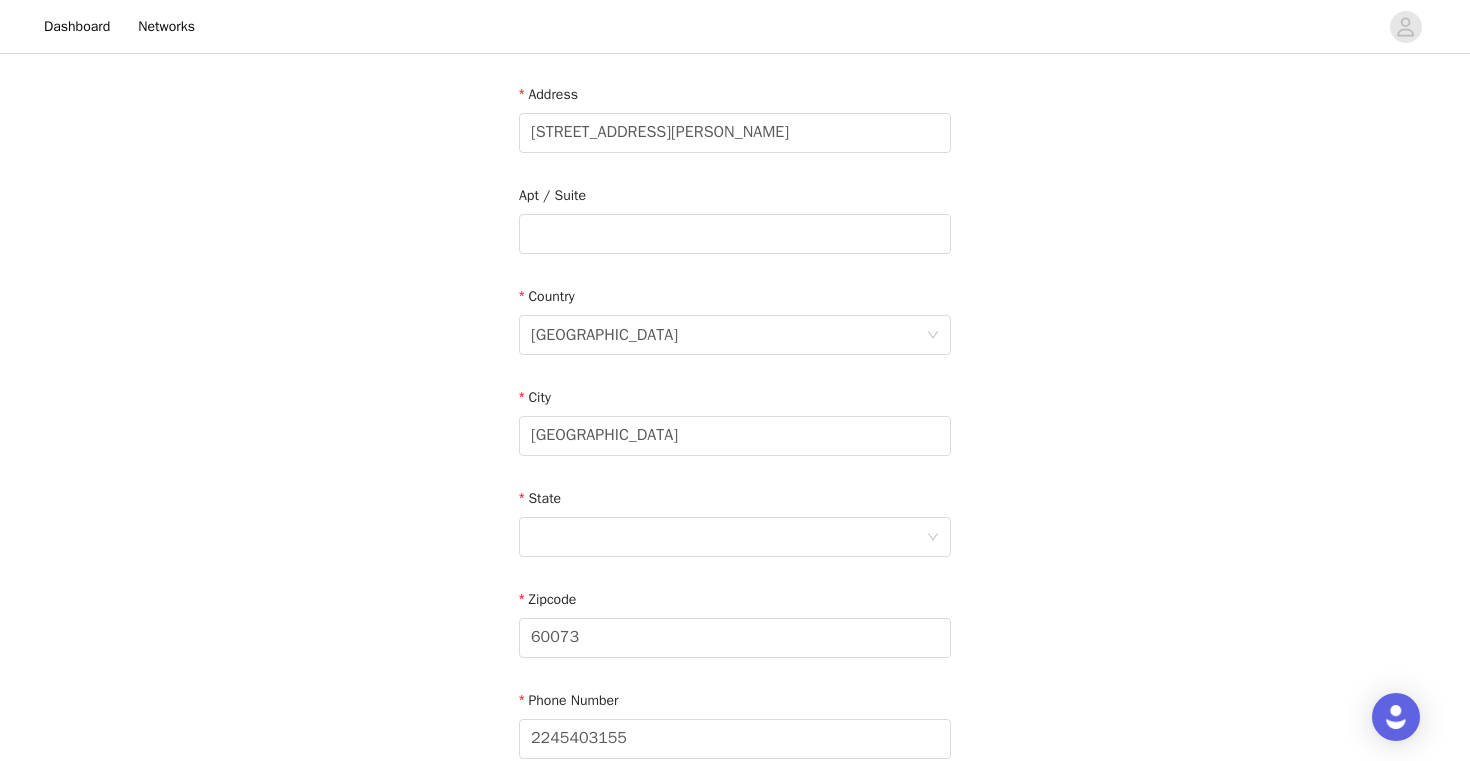 scroll, scrollTop: 431, scrollLeft: 0, axis: vertical 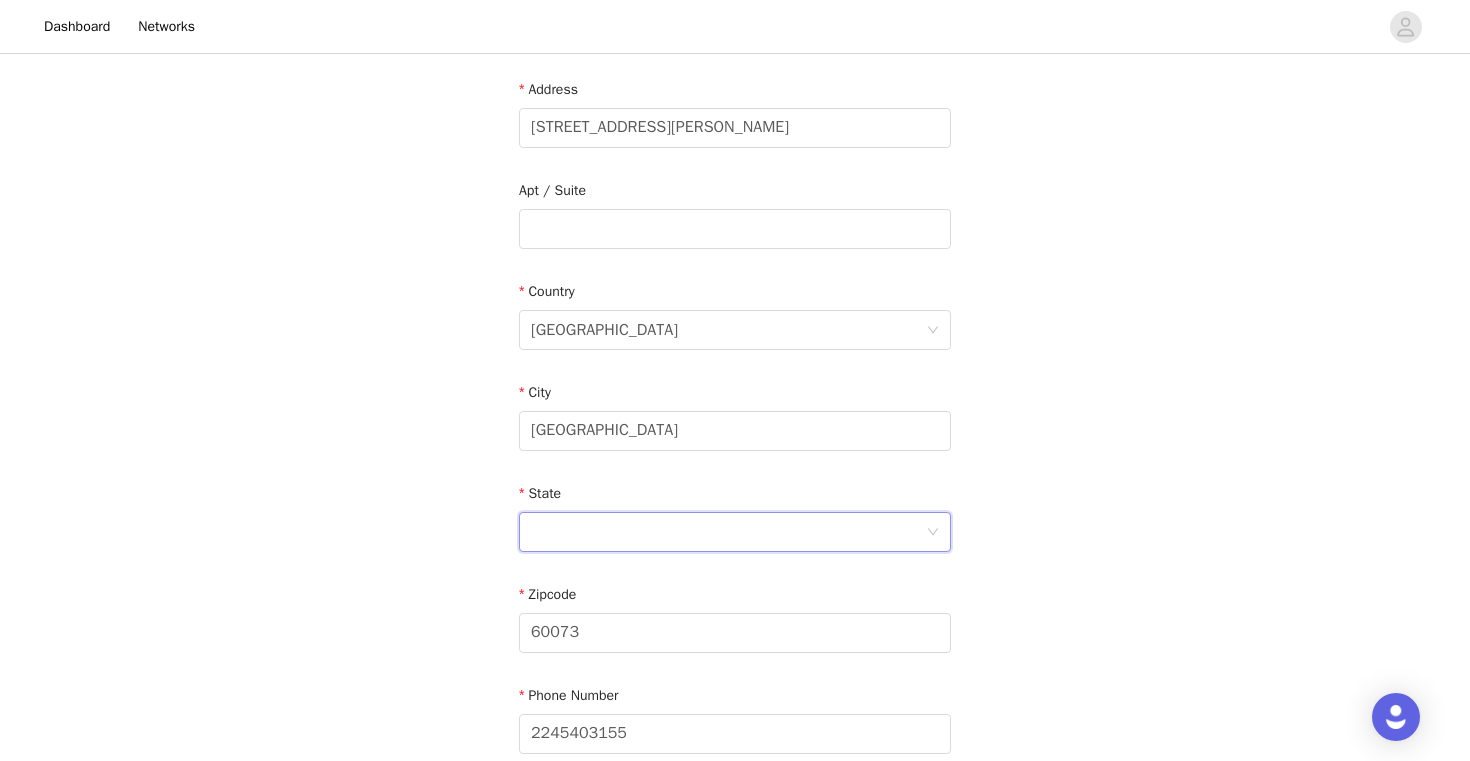 click at bounding box center (728, 532) 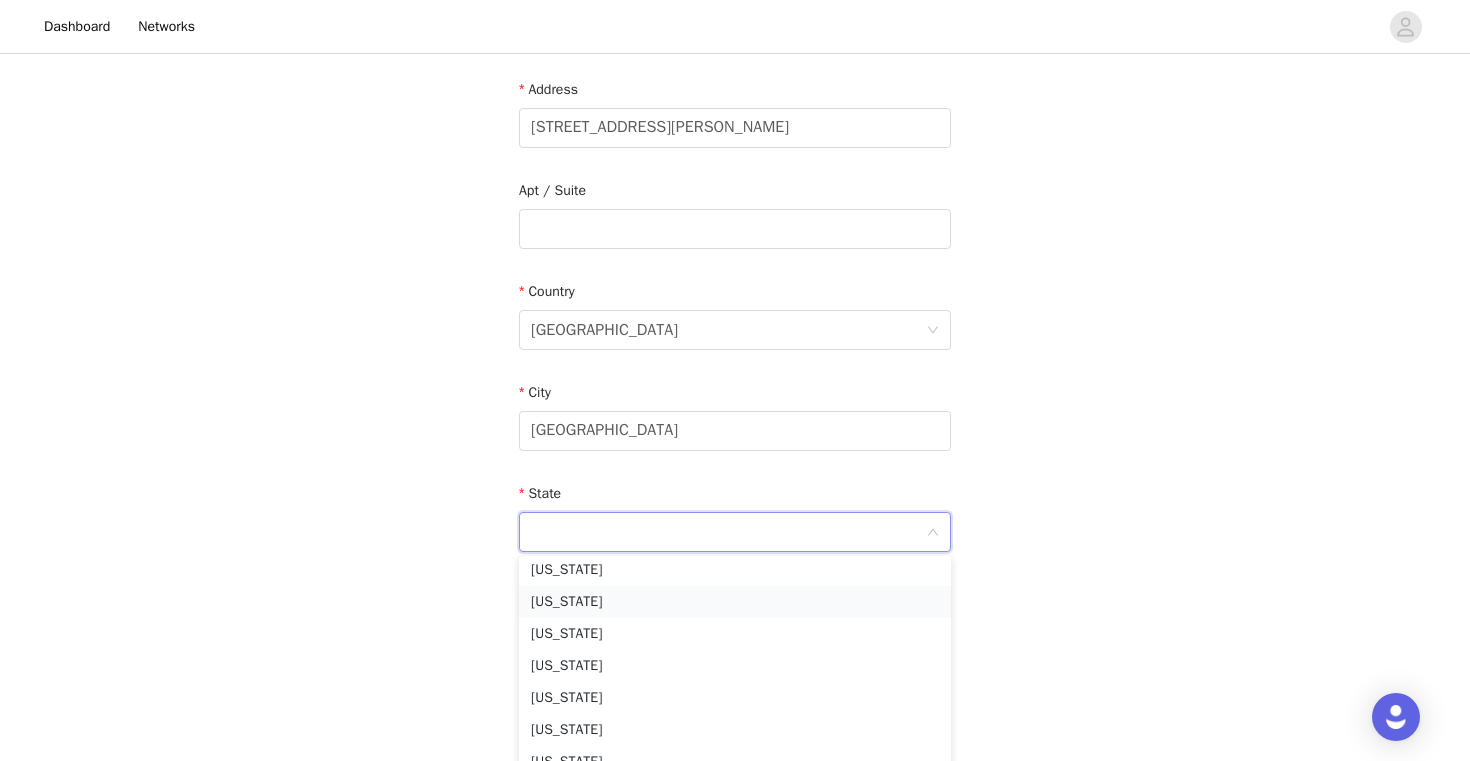 scroll, scrollTop: 460, scrollLeft: 0, axis: vertical 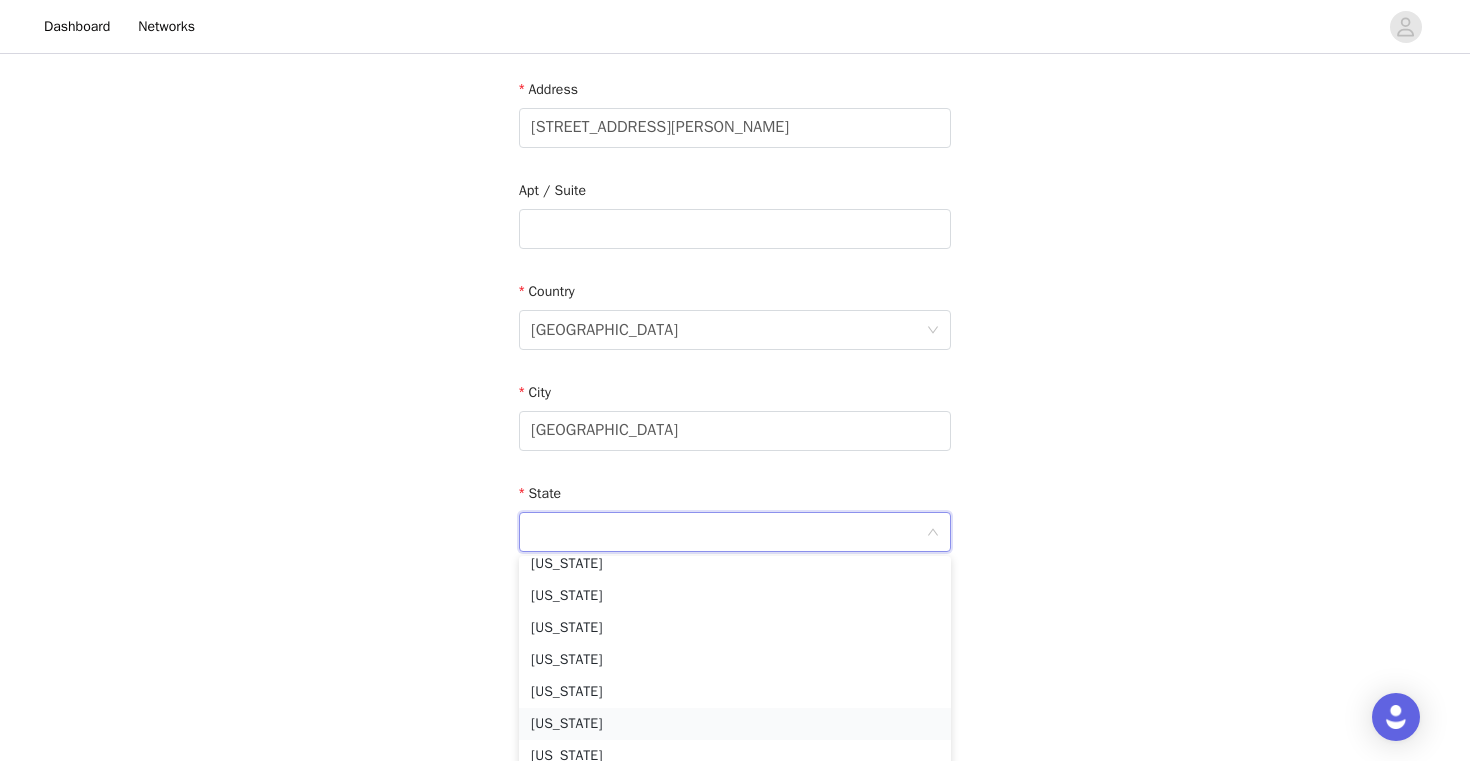click on "Illinois" at bounding box center (735, 724) 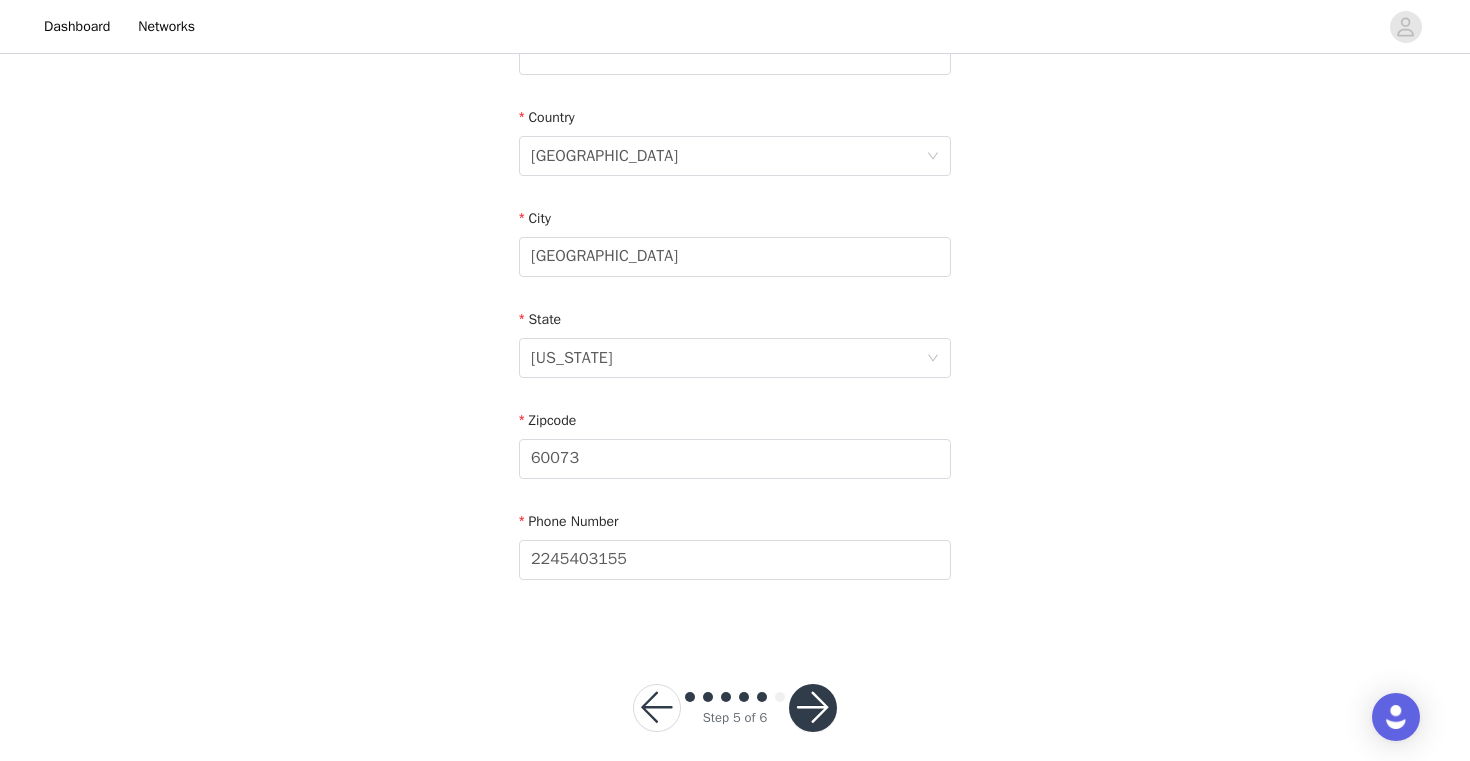scroll, scrollTop: 607, scrollLeft: 0, axis: vertical 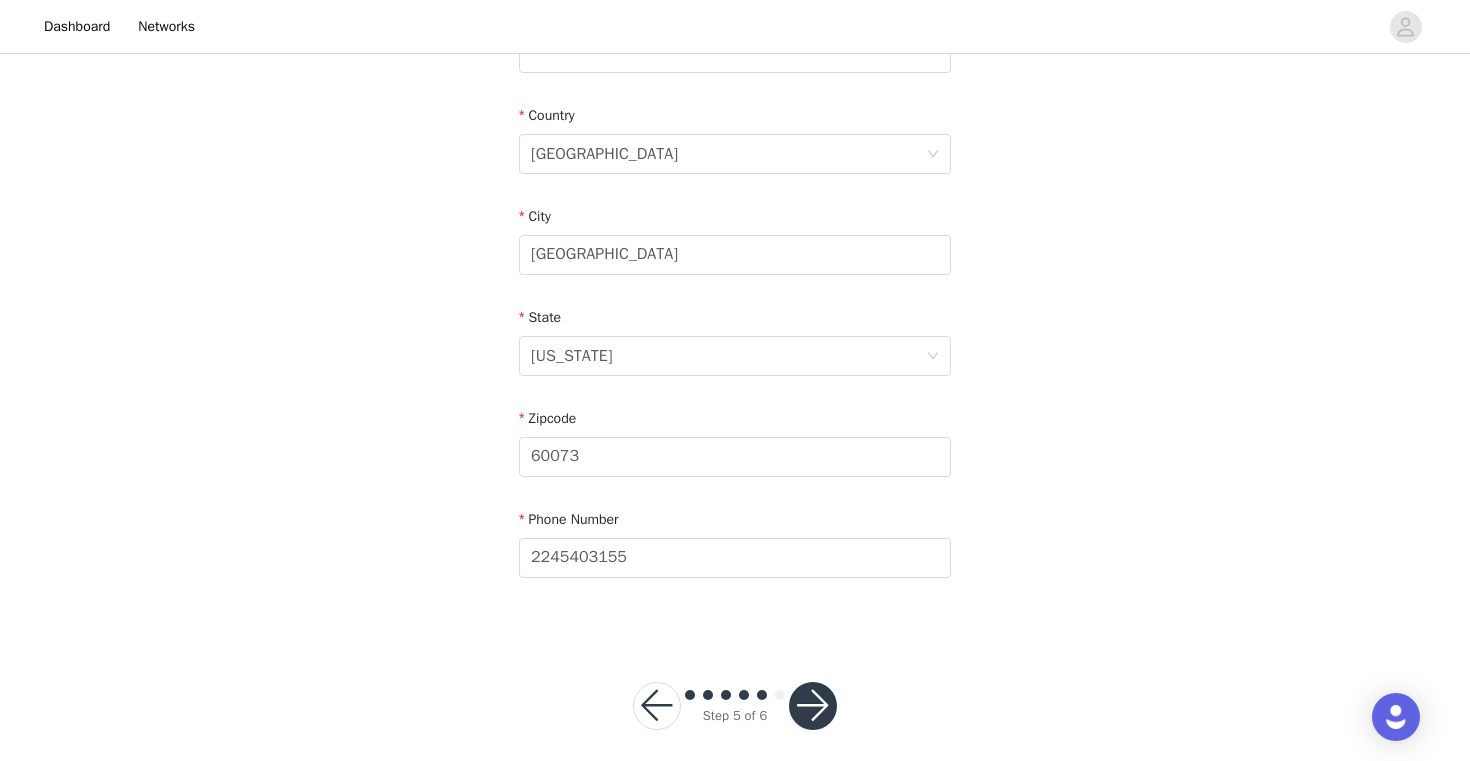 click at bounding box center (813, 706) 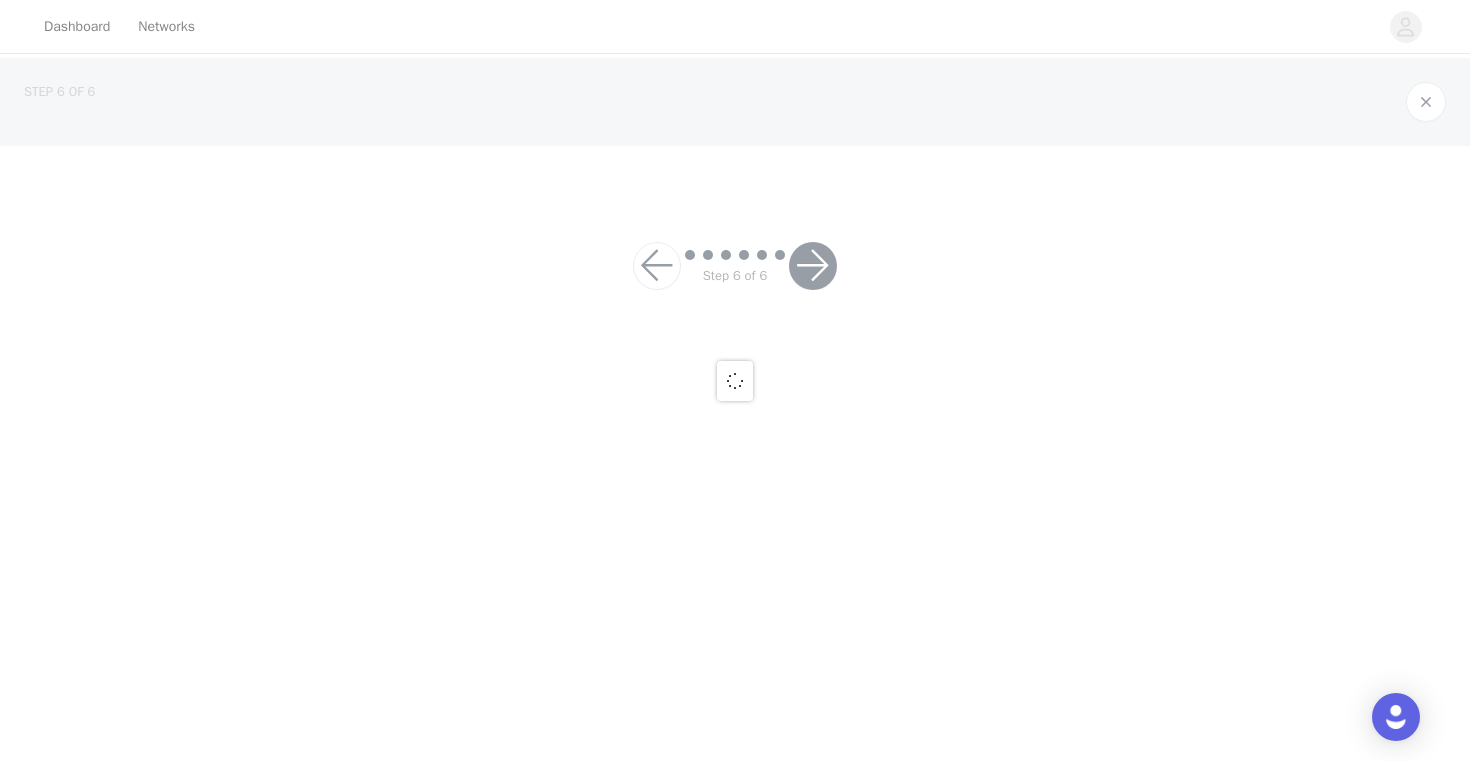 scroll, scrollTop: 0, scrollLeft: 0, axis: both 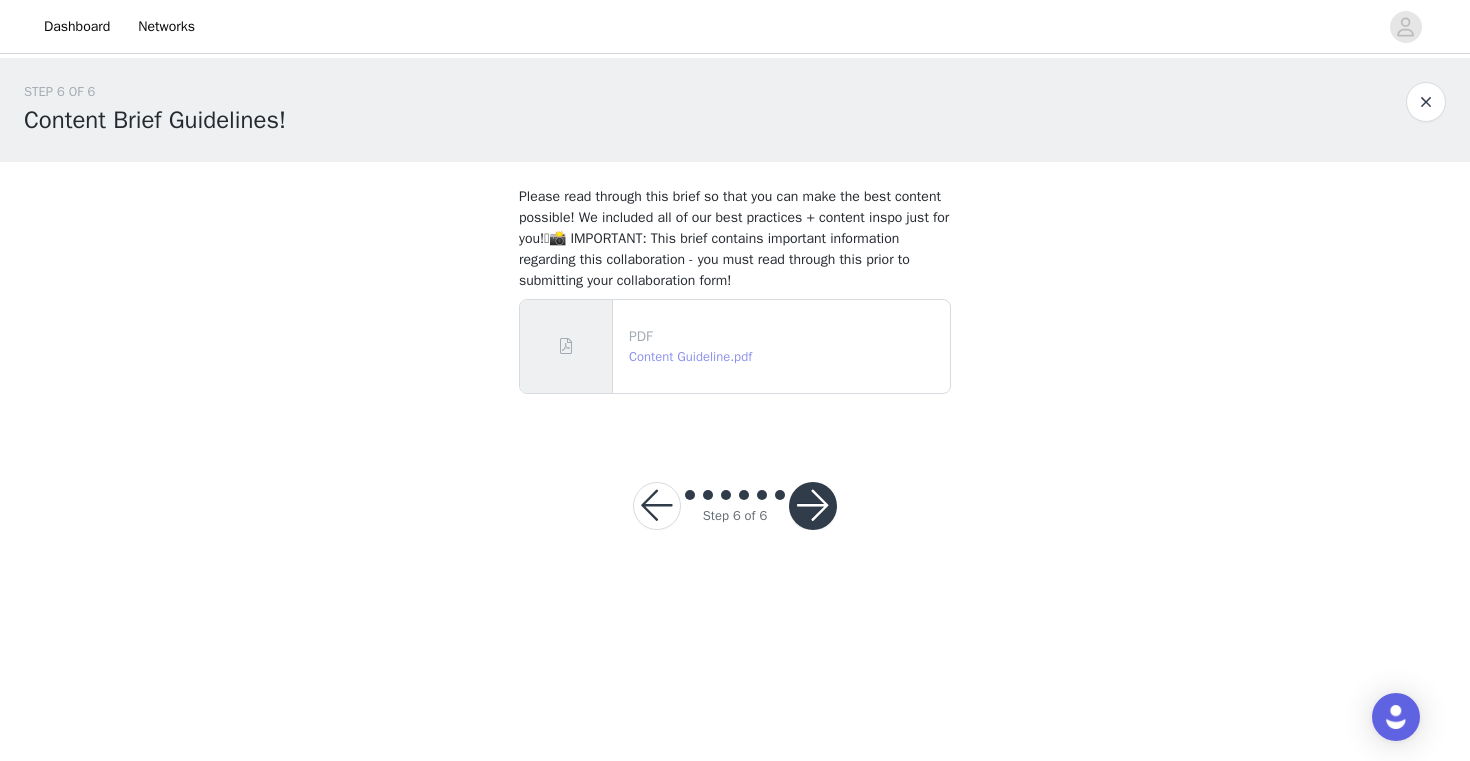 click on "Content Guideline.pdf" at bounding box center (690, 356) 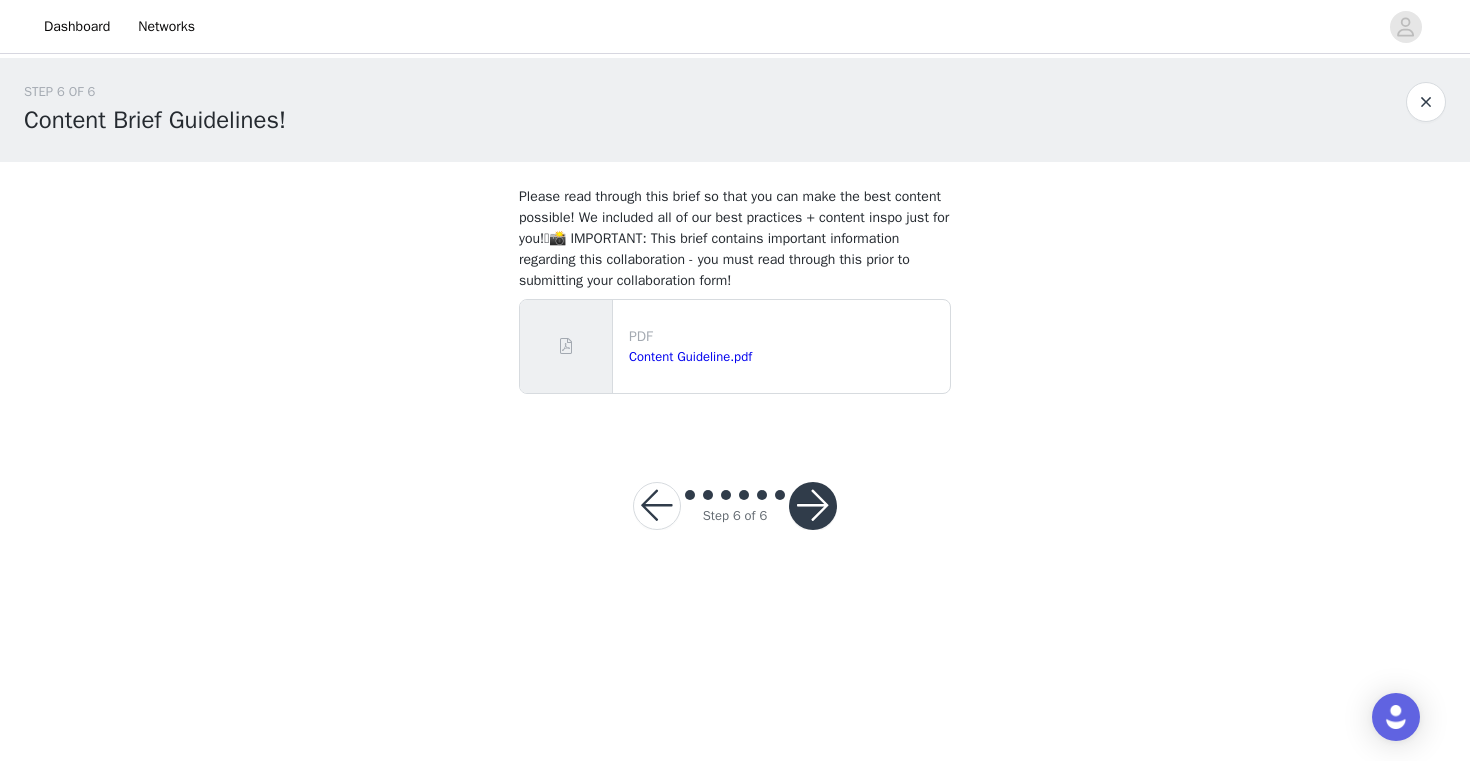 click at bounding box center (813, 506) 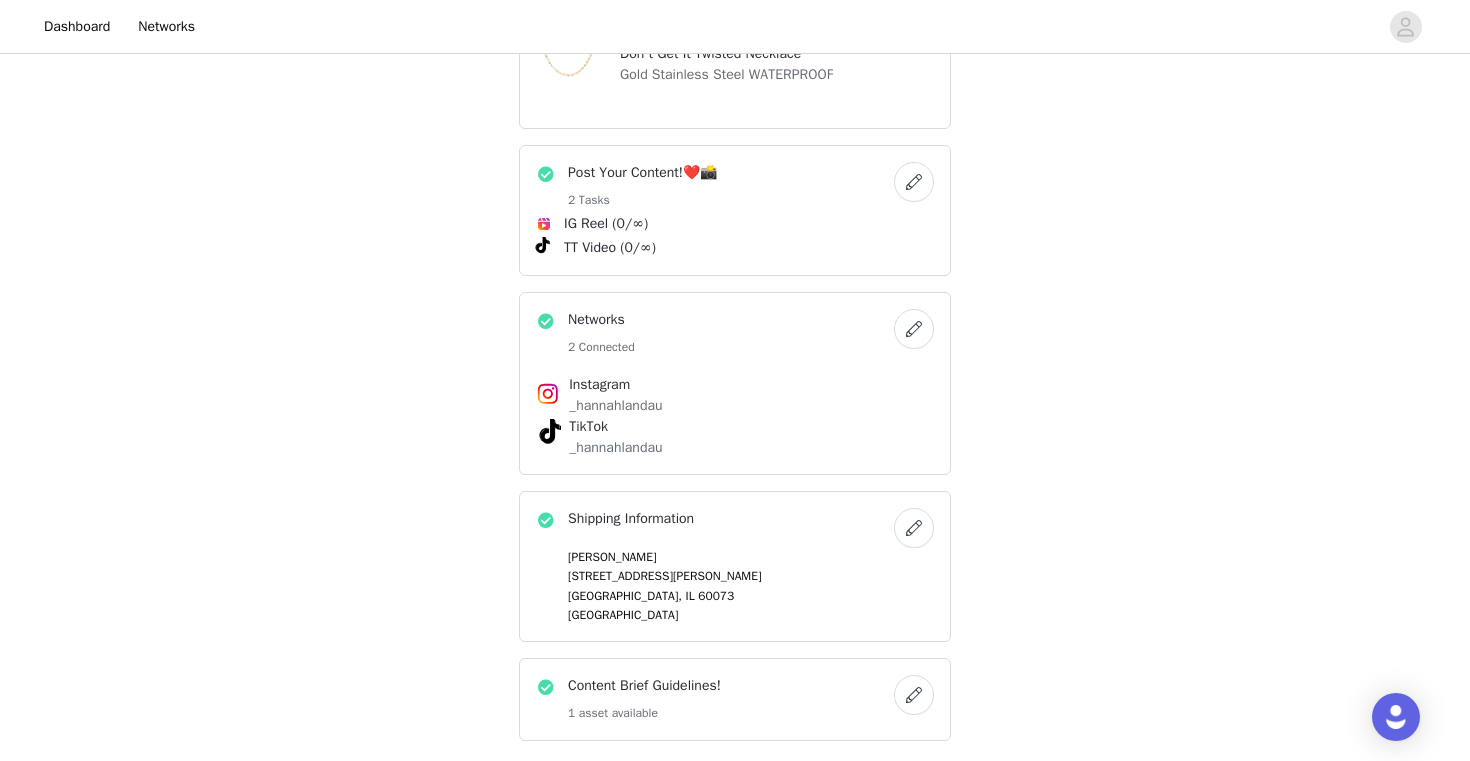 scroll, scrollTop: 895, scrollLeft: 0, axis: vertical 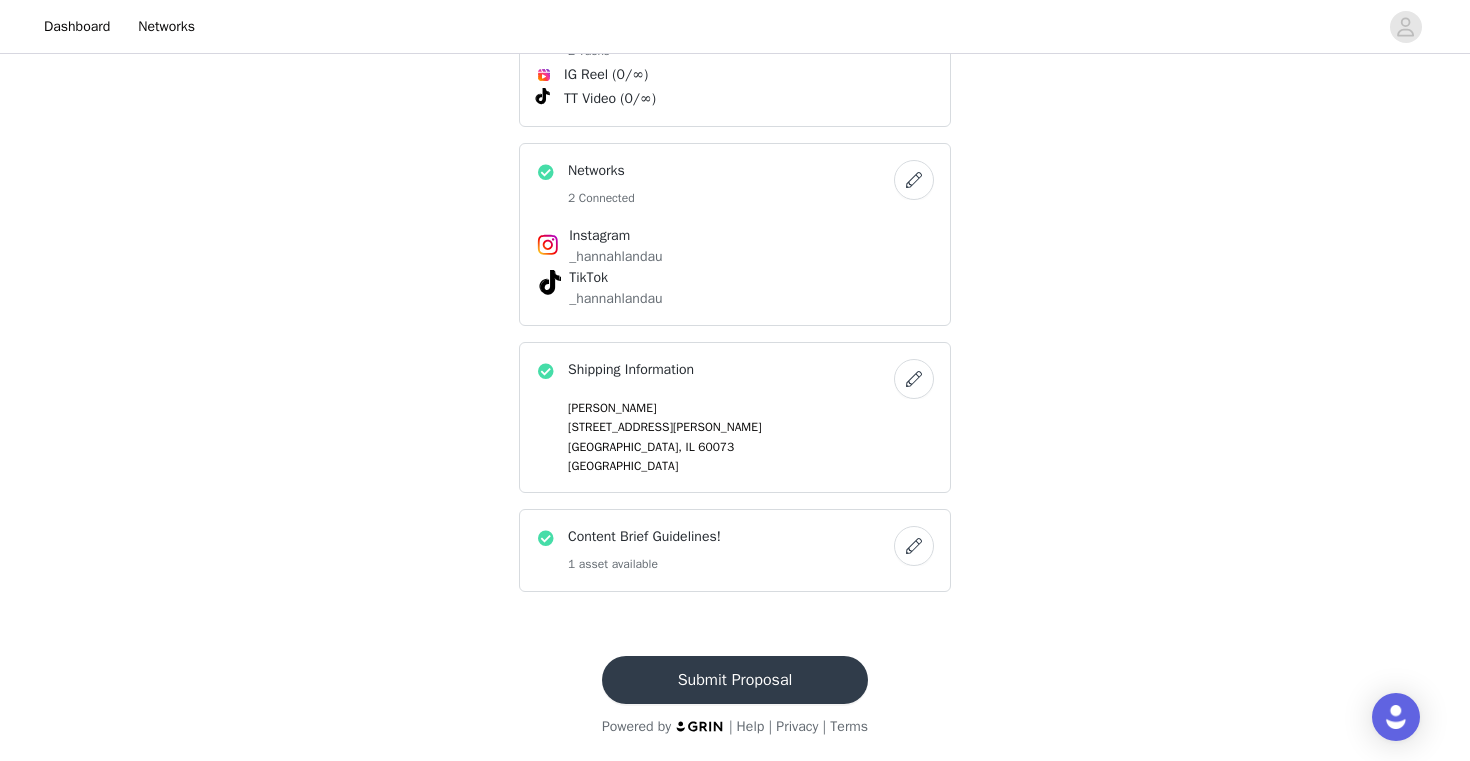 click on "Submit Proposal" at bounding box center [735, 680] 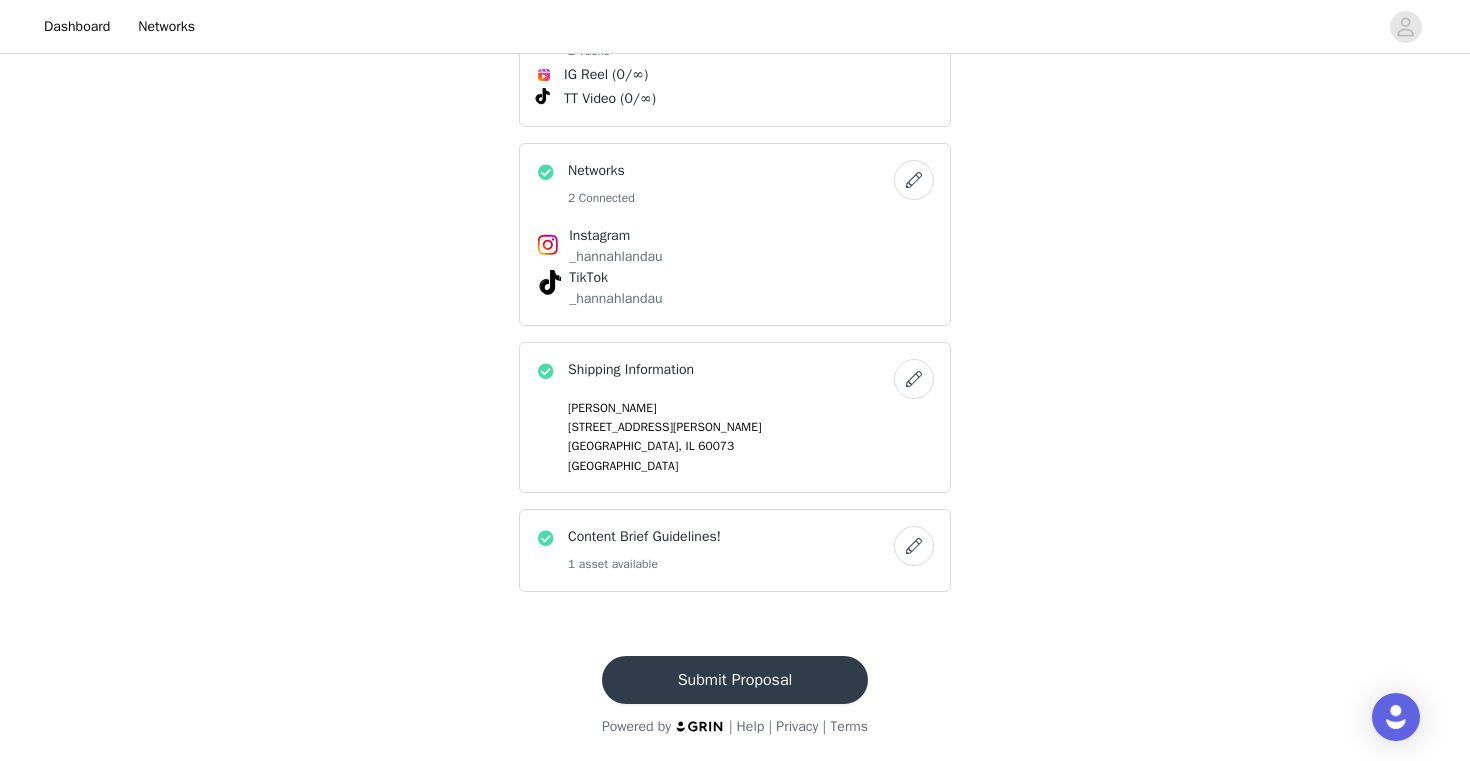 scroll, scrollTop: 0, scrollLeft: 0, axis: both 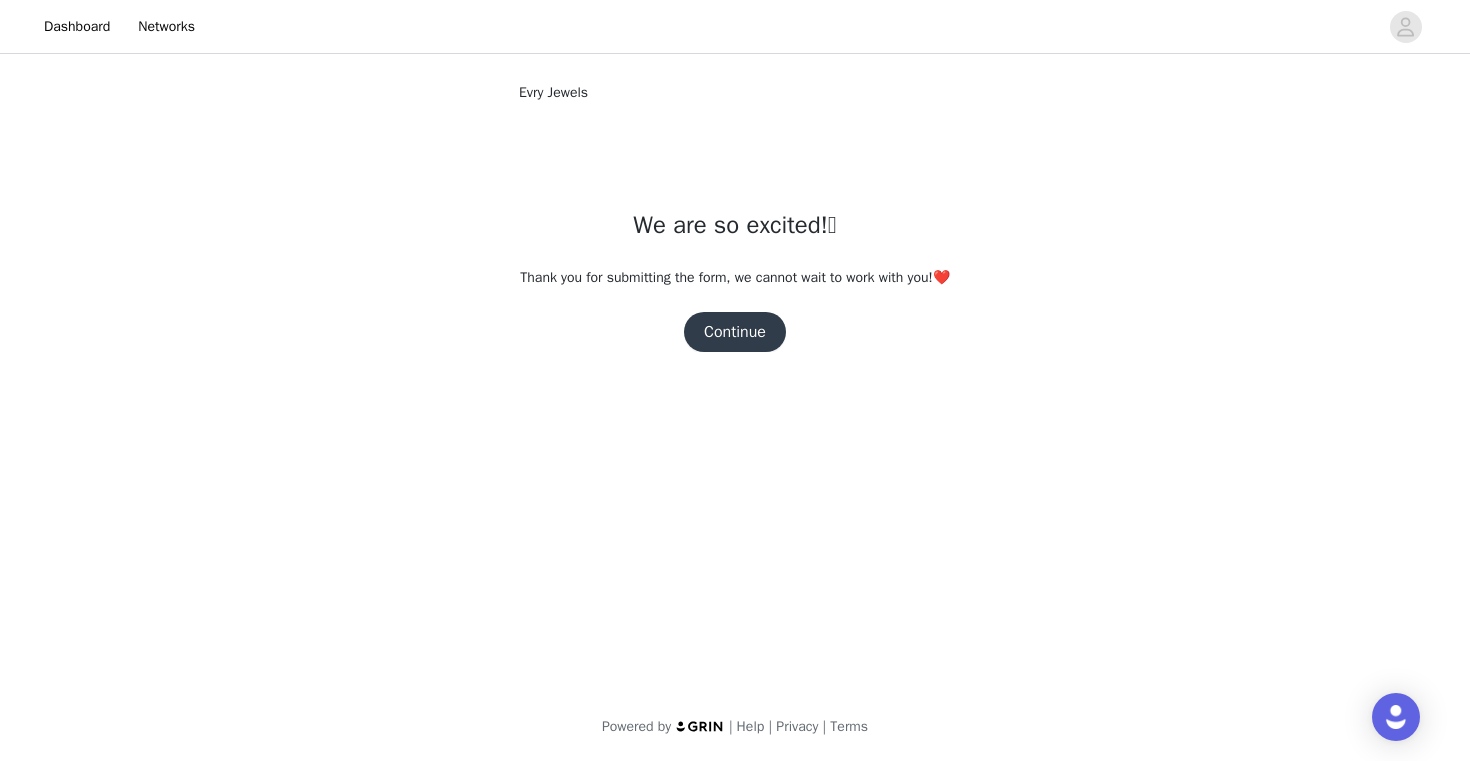 click on "Continue" at bounding box center [735, 332] 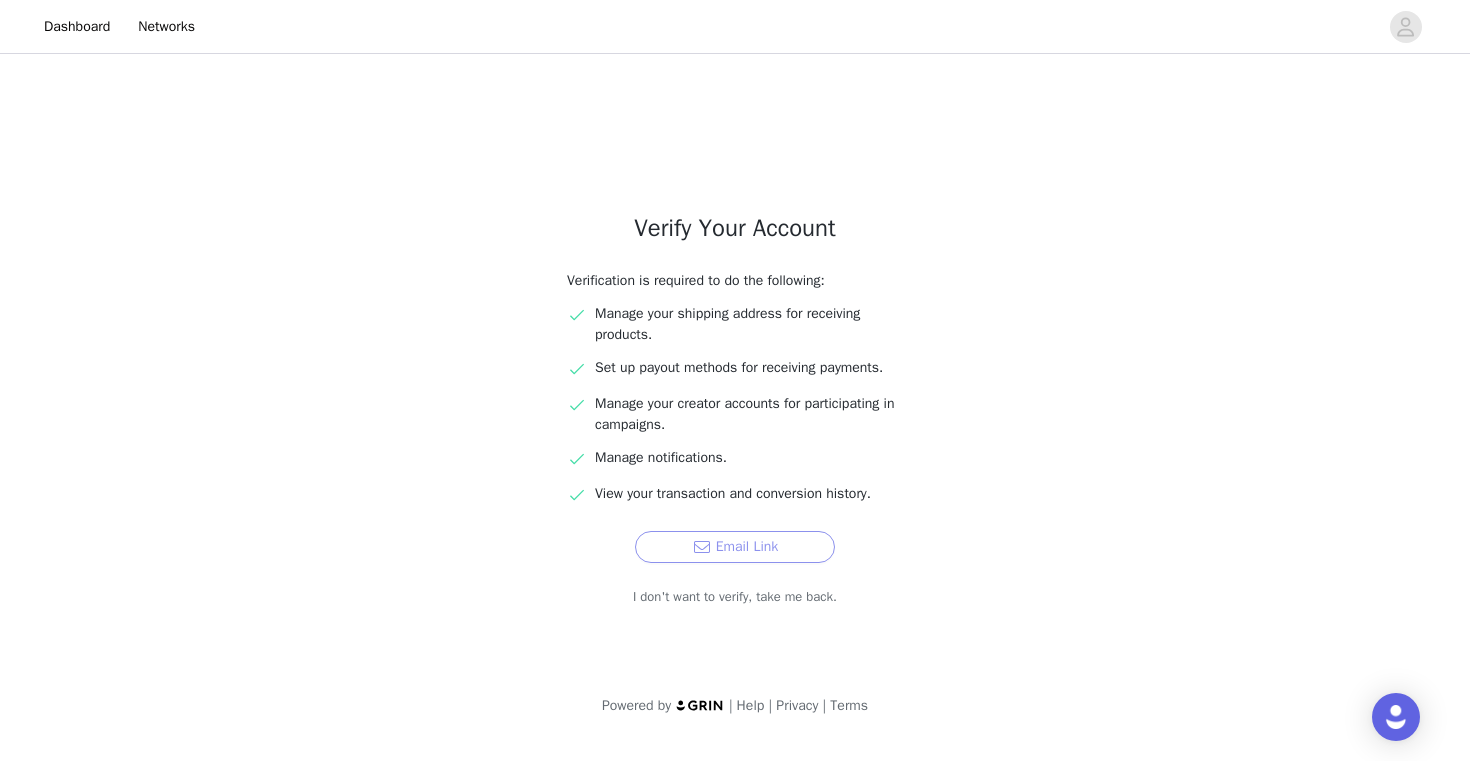 click on "Email Link" at bounding box center (735, 547) 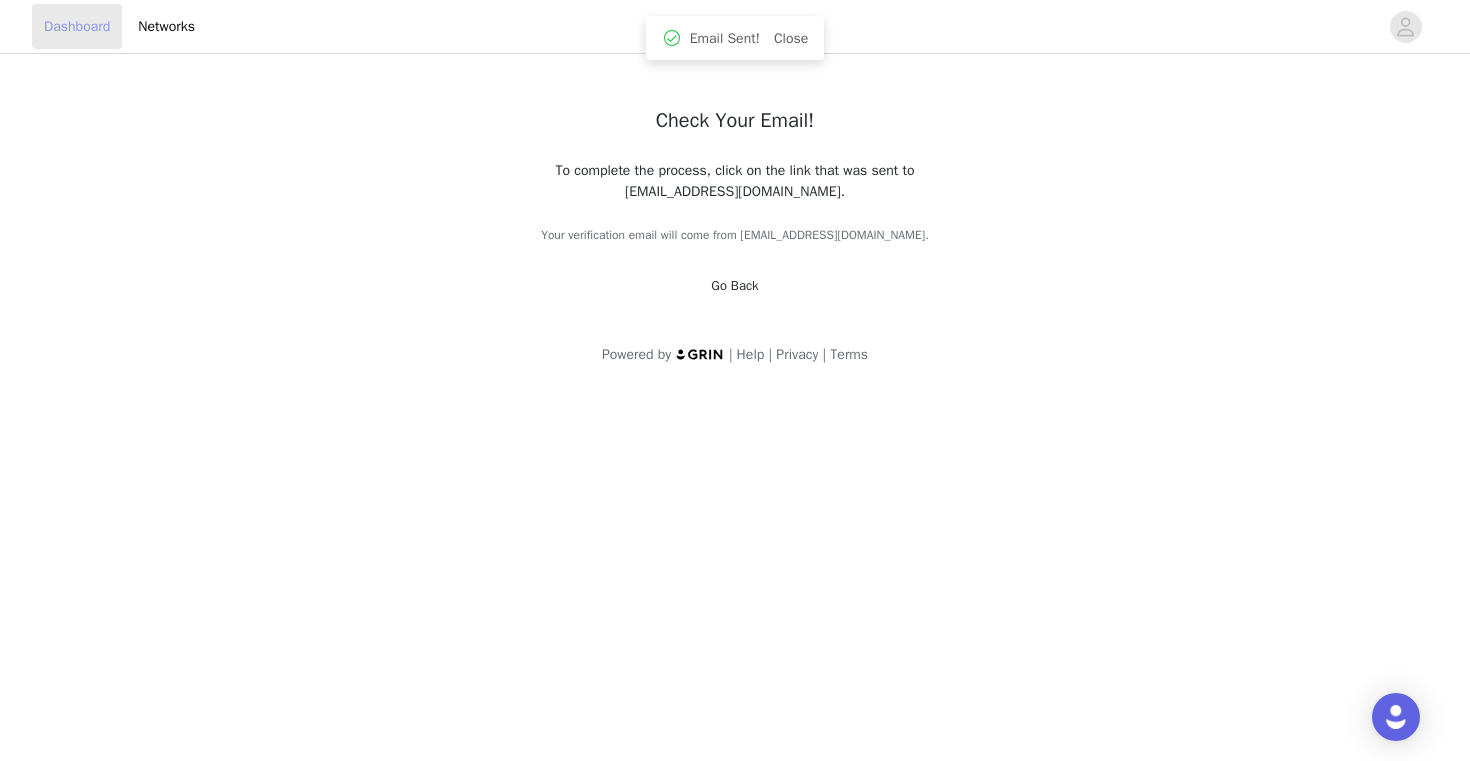 click on "Dashboard" at bounding box center [77, 26] 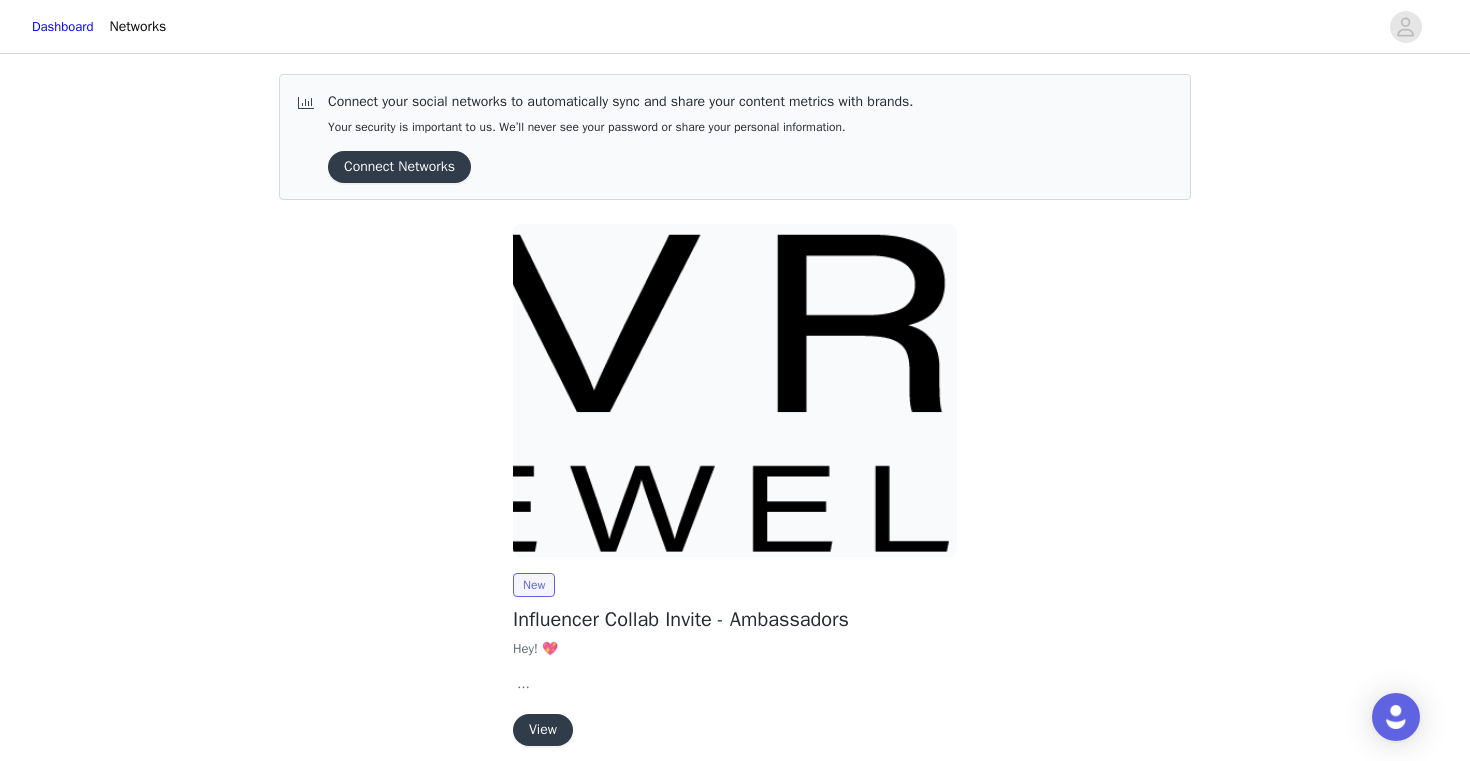 click on "Connect Networks" at bounding box center [399, 167] 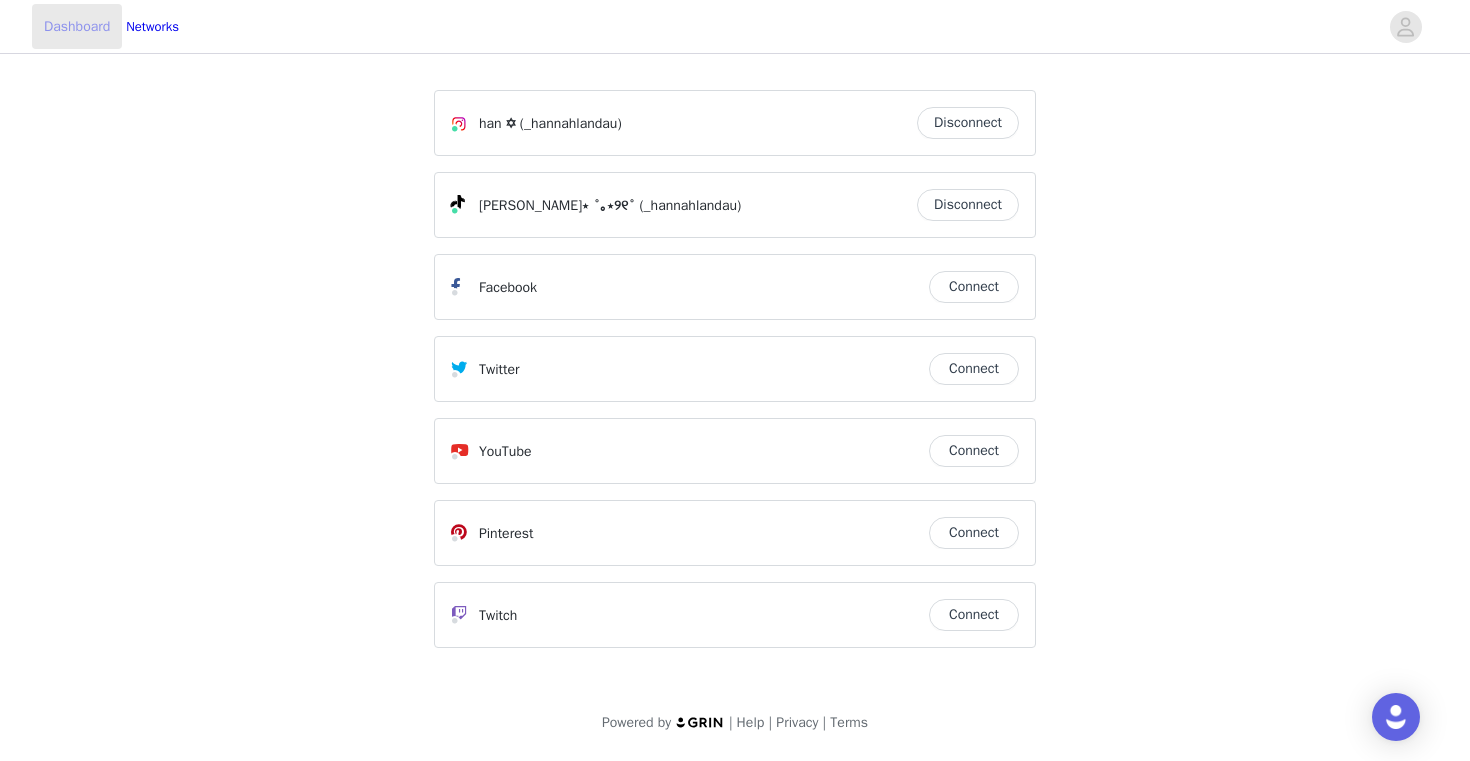 click on "Dashboard" at bounding box center [77, 26] 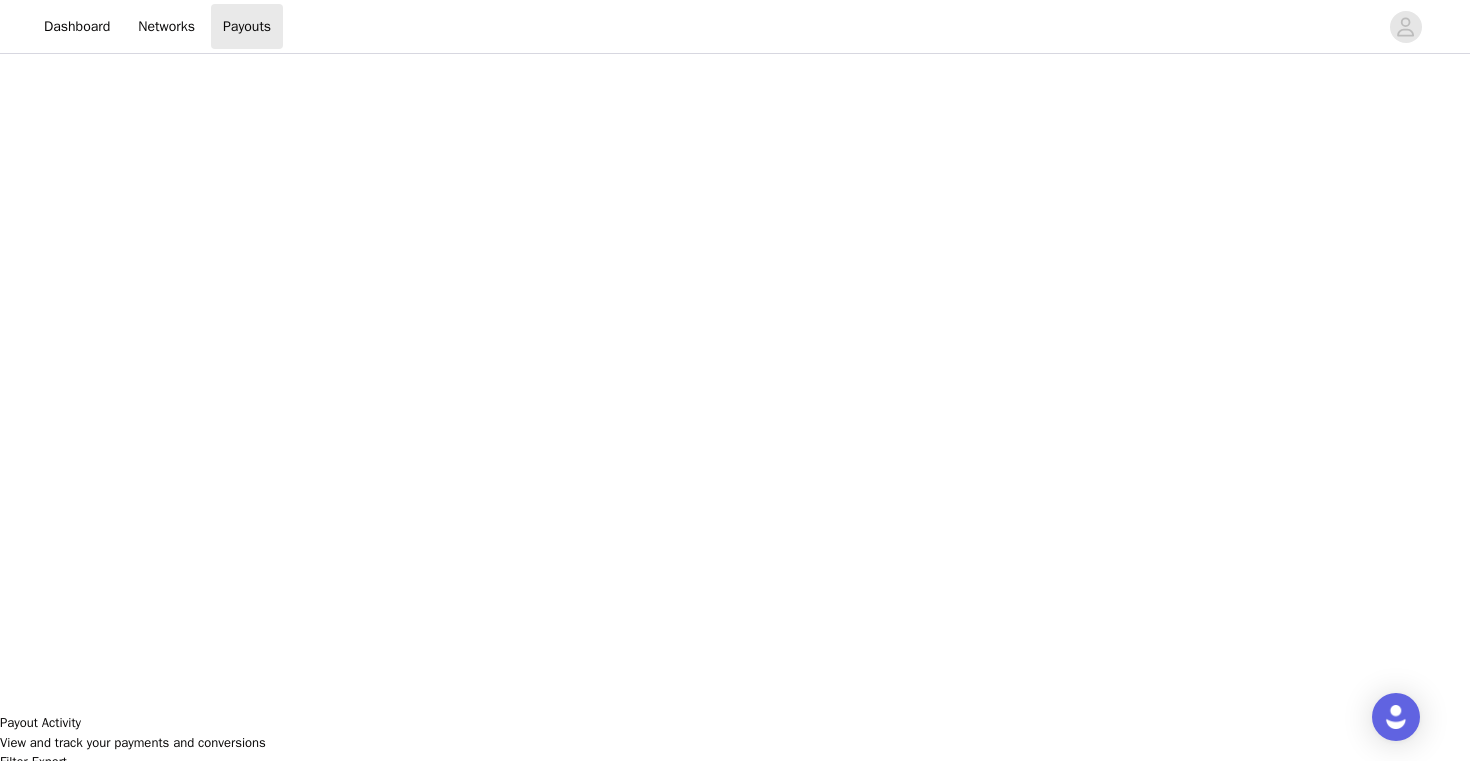 scroll, scrollTop: 0, scrollLeft: 0, axis: both 